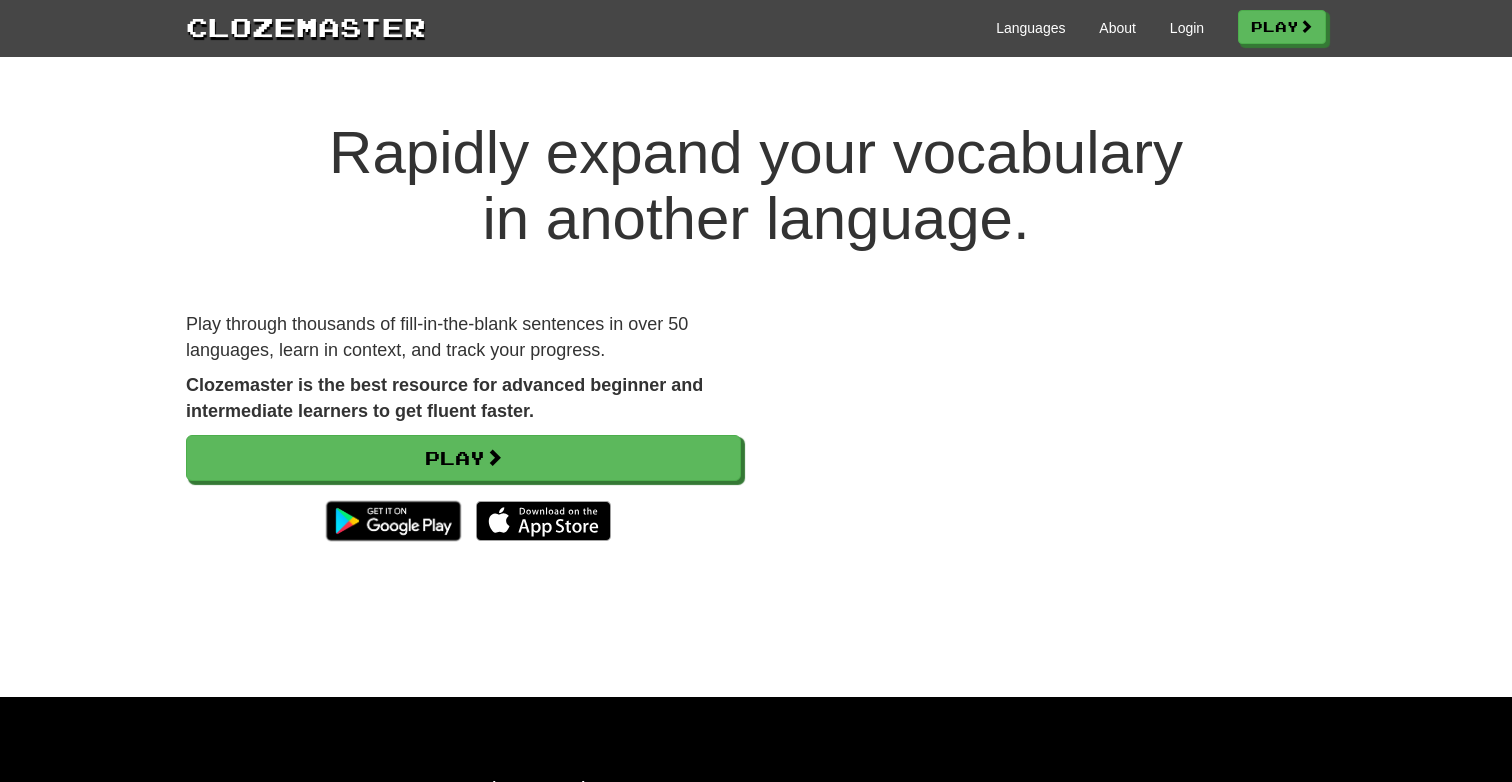 scroll, scrollTop: 0, scrollLeft: 0, axis: both 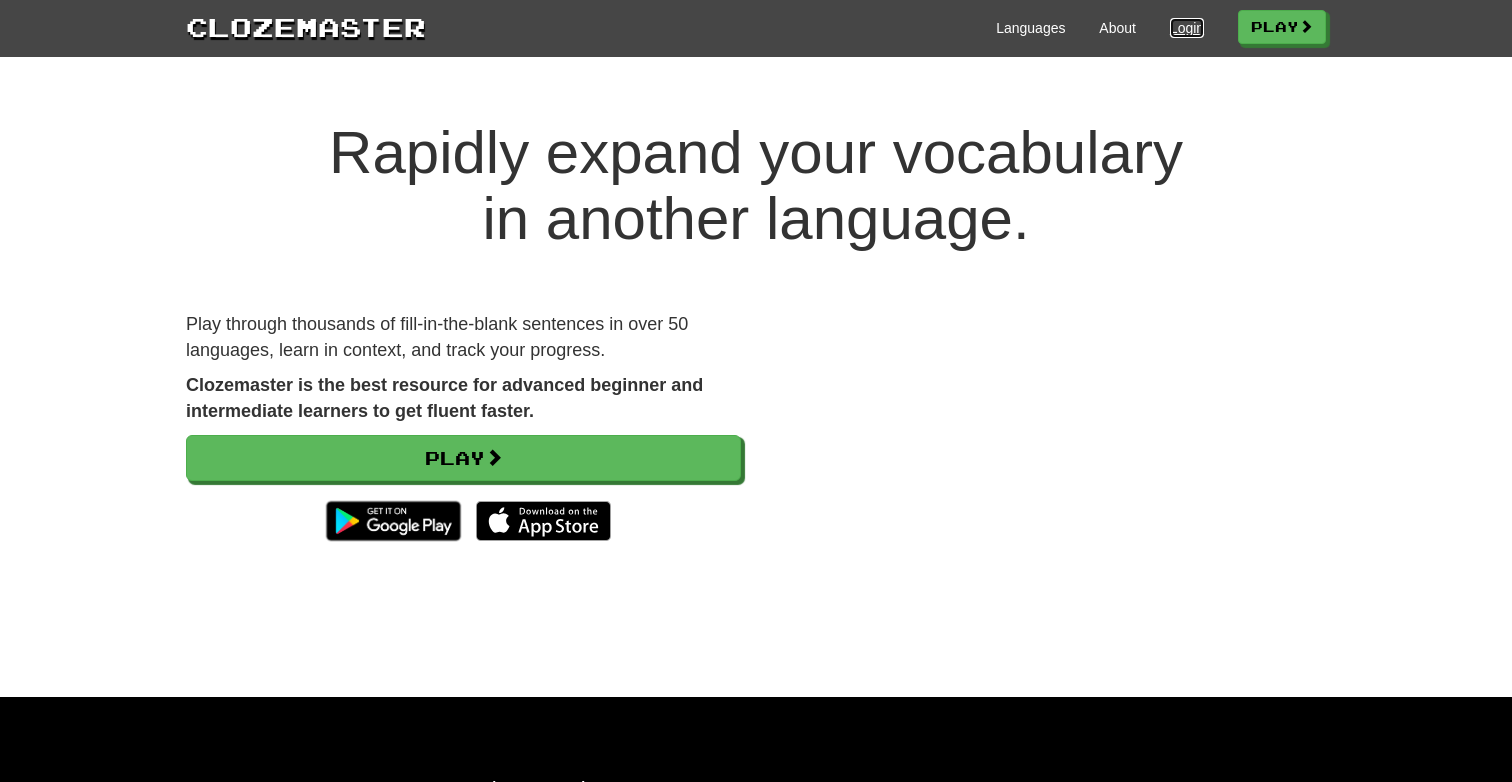 click on "Login" at bounding box center [1187, 28] 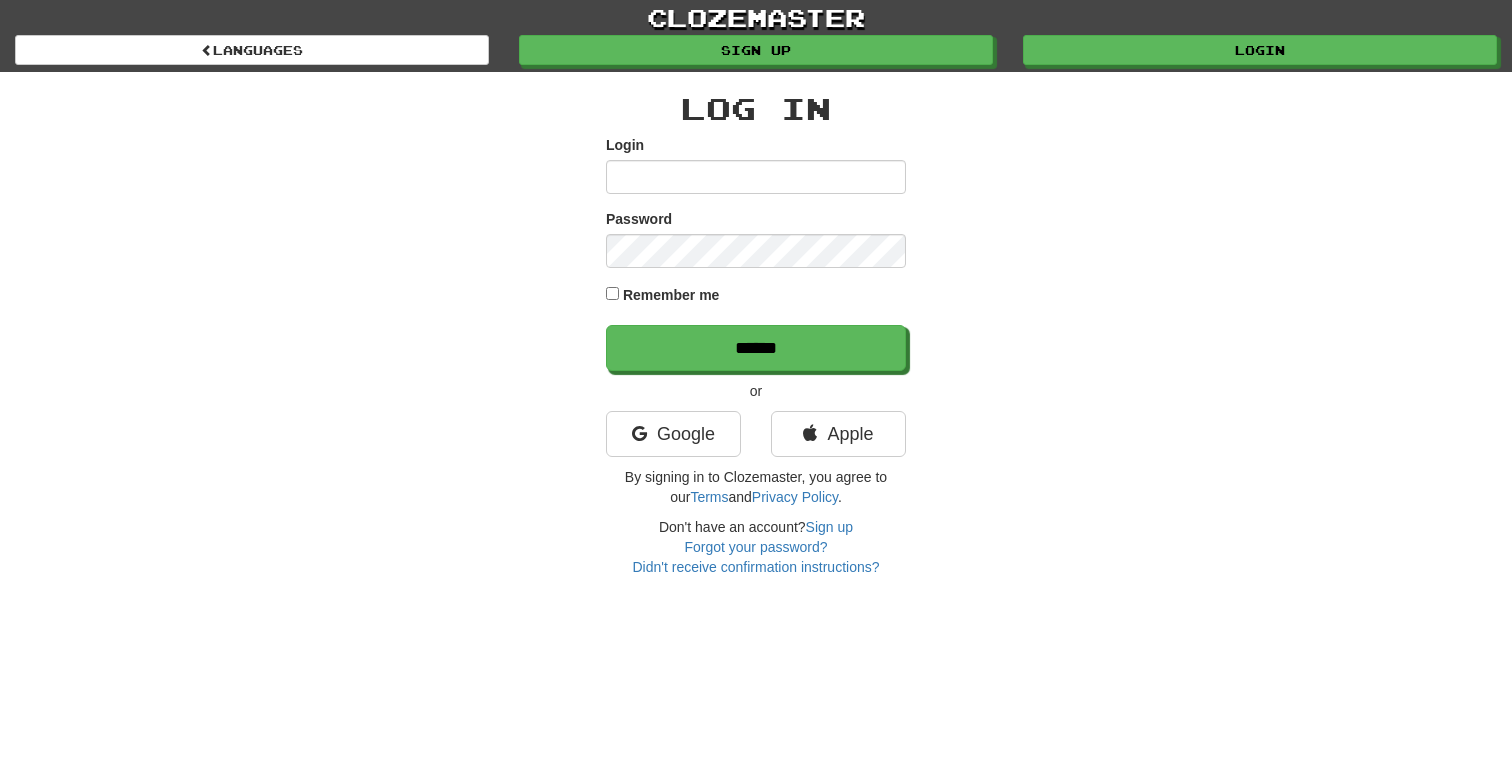 scroll, scrollTop: 0, scrollLeft: 0, axis: both 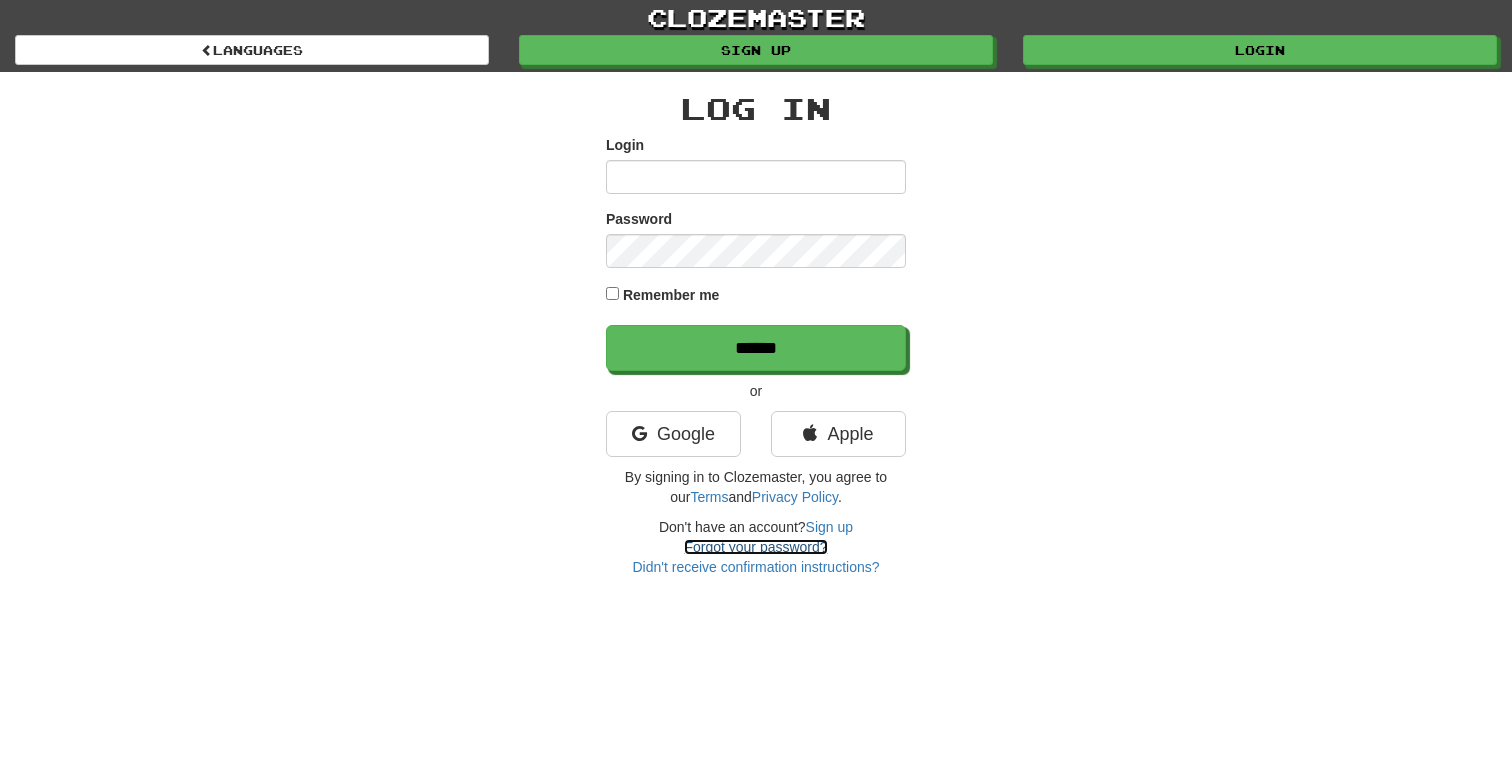 click on "Forgot your password?" at bounding box center [755, 547] 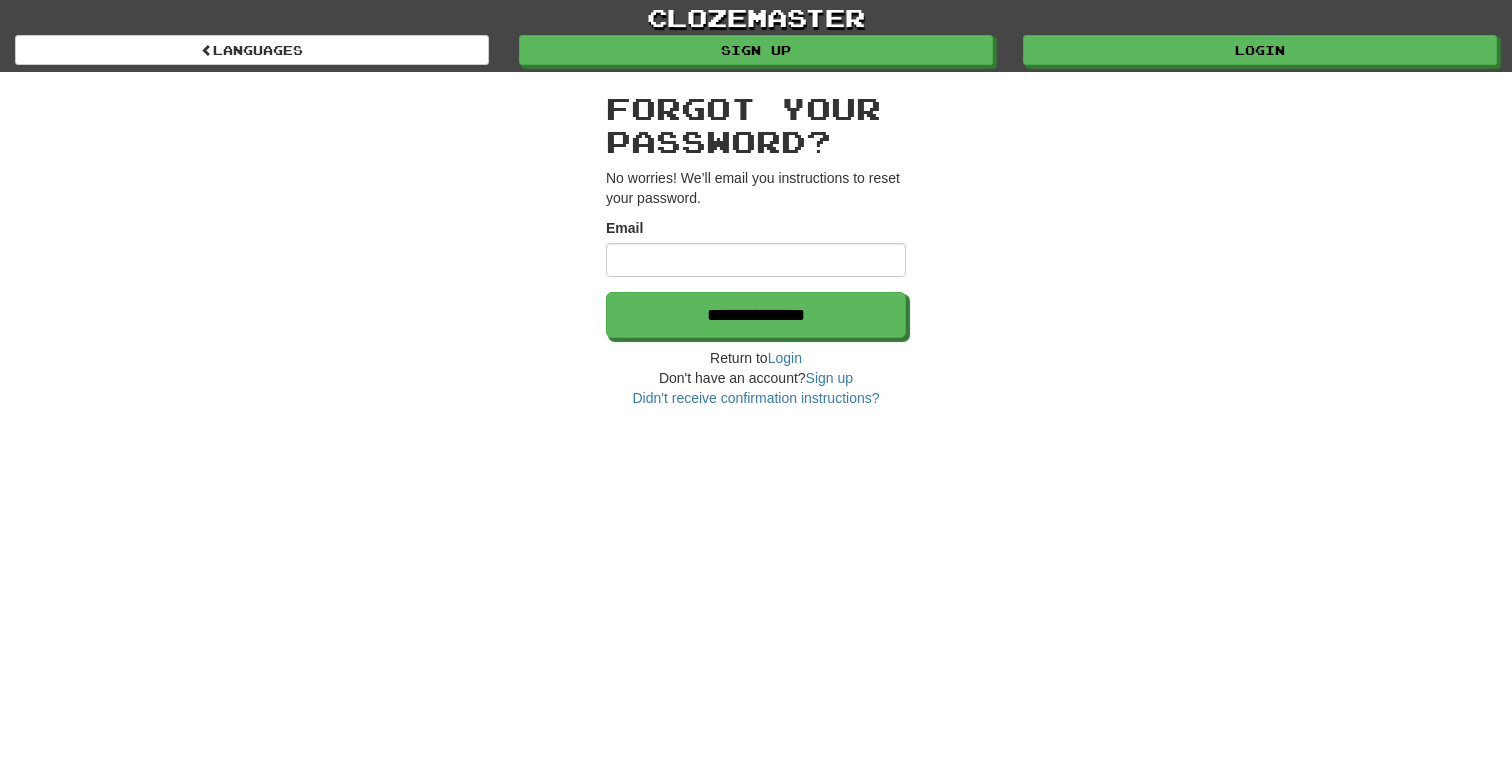 scroll, scrollTop: 0, scrollLeft: 0, axis: both 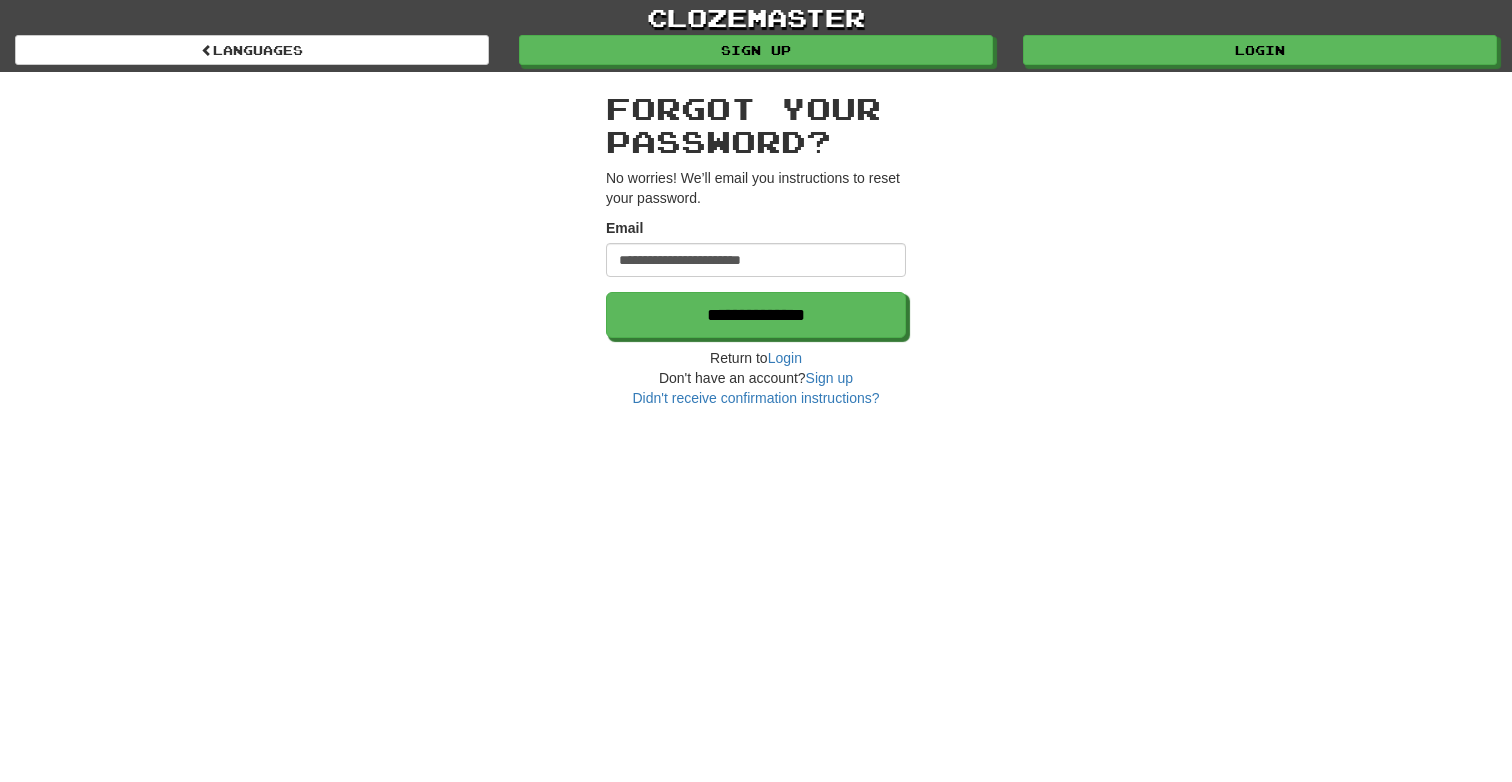 type on "**********" 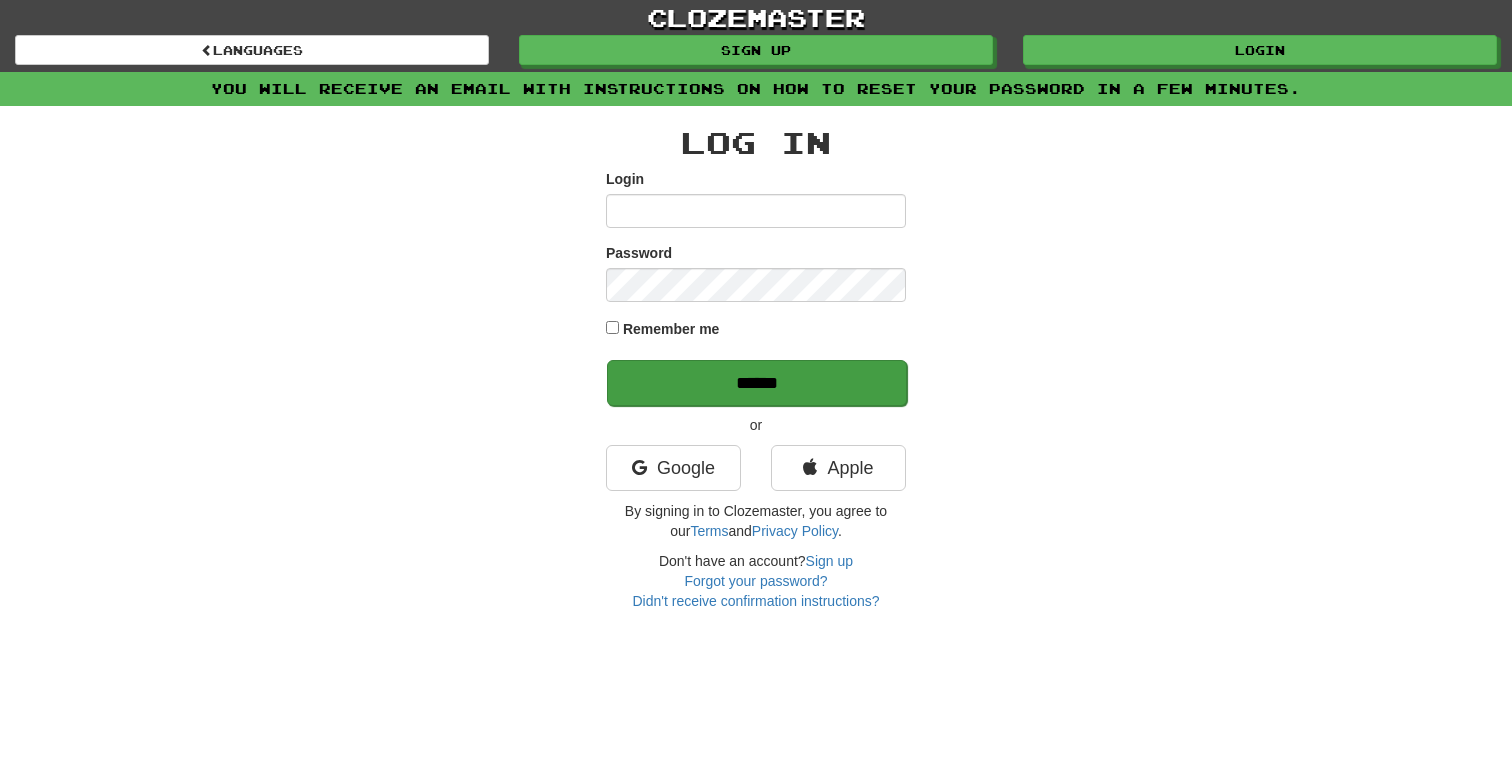 scroll, scrollTop: 0, scrollLeft: 0, axis: both 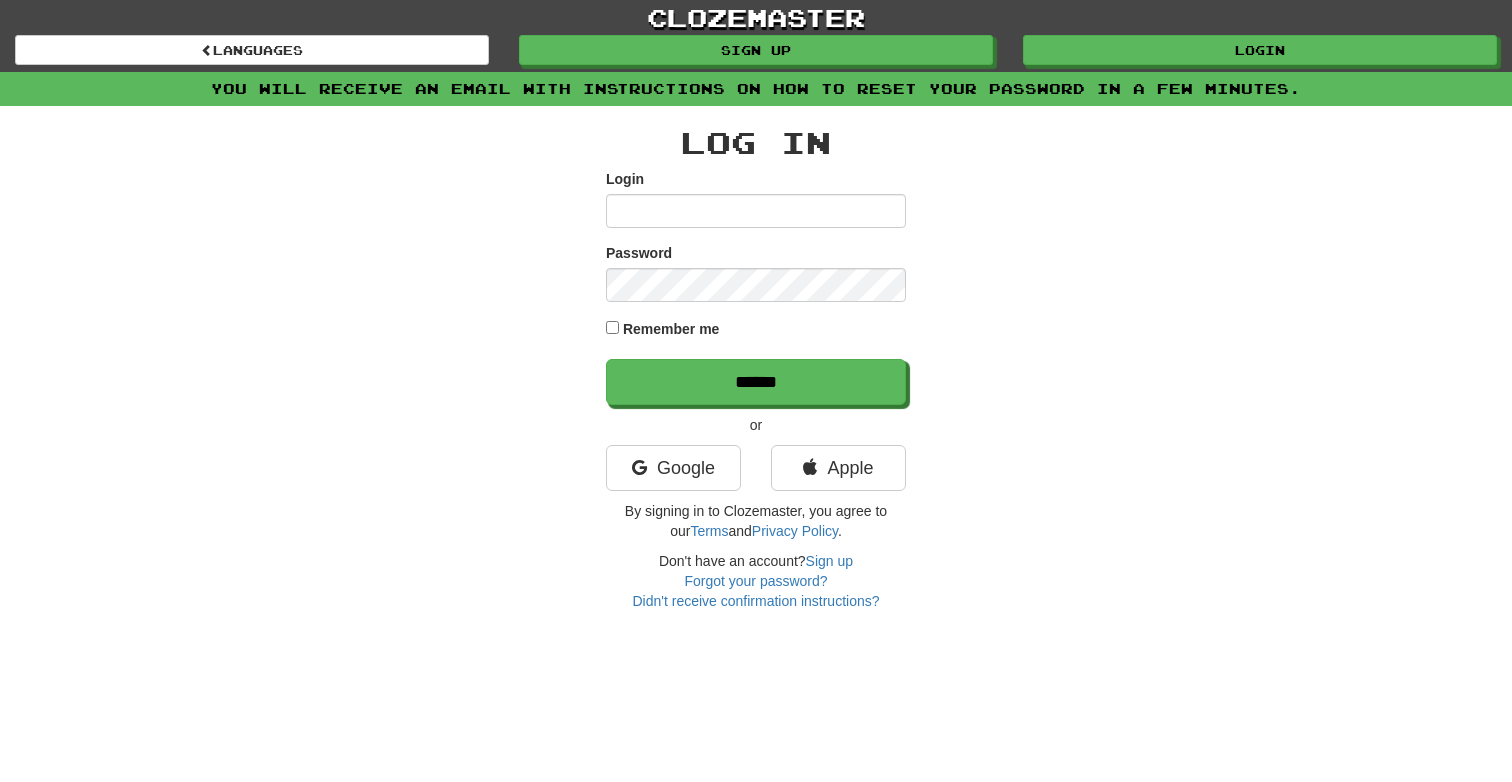 click on "Apple" at bounding box center [838, 473] 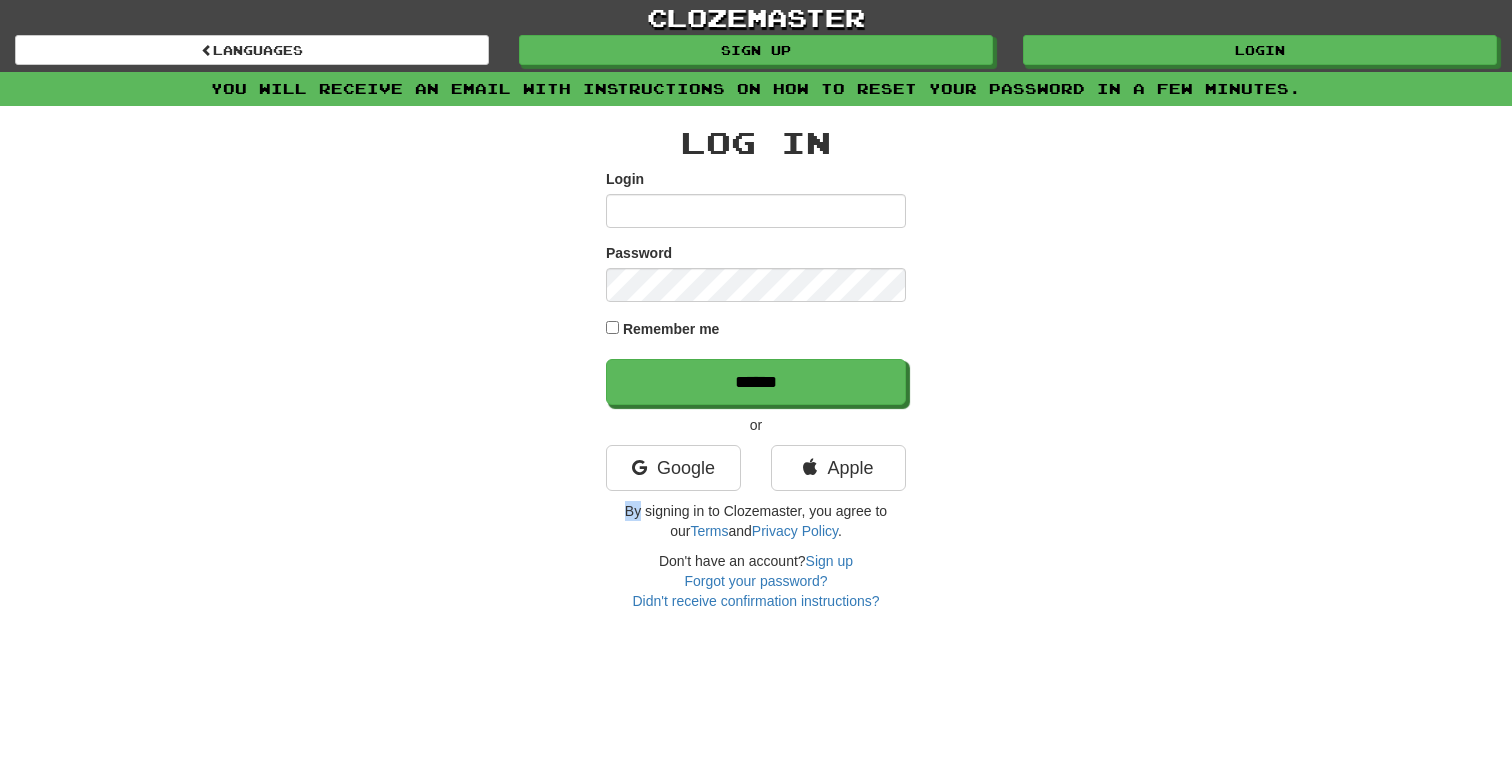 click on "Apple" at bounding box center [838, 473] 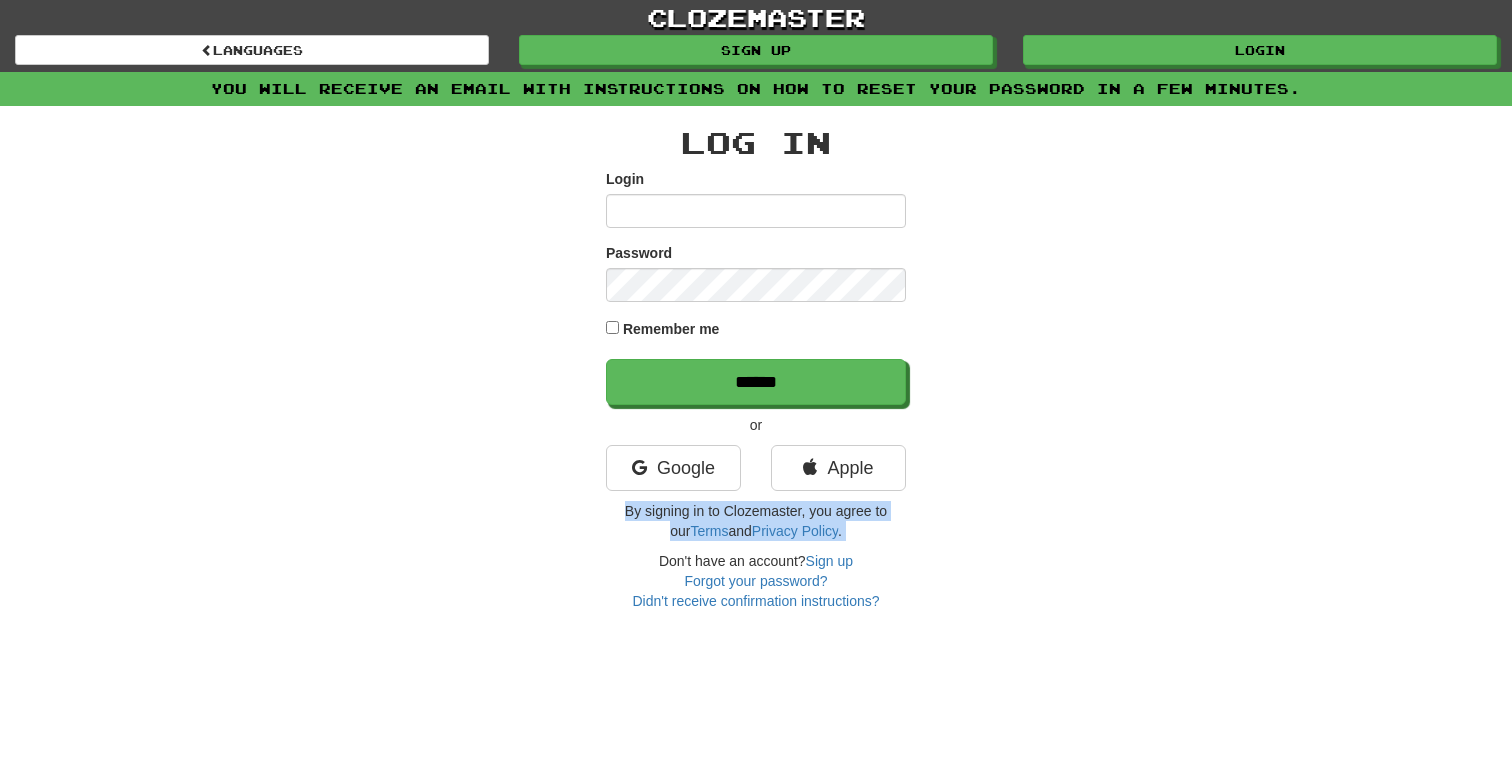 click on "Apple" at bounding box center [838, 473] 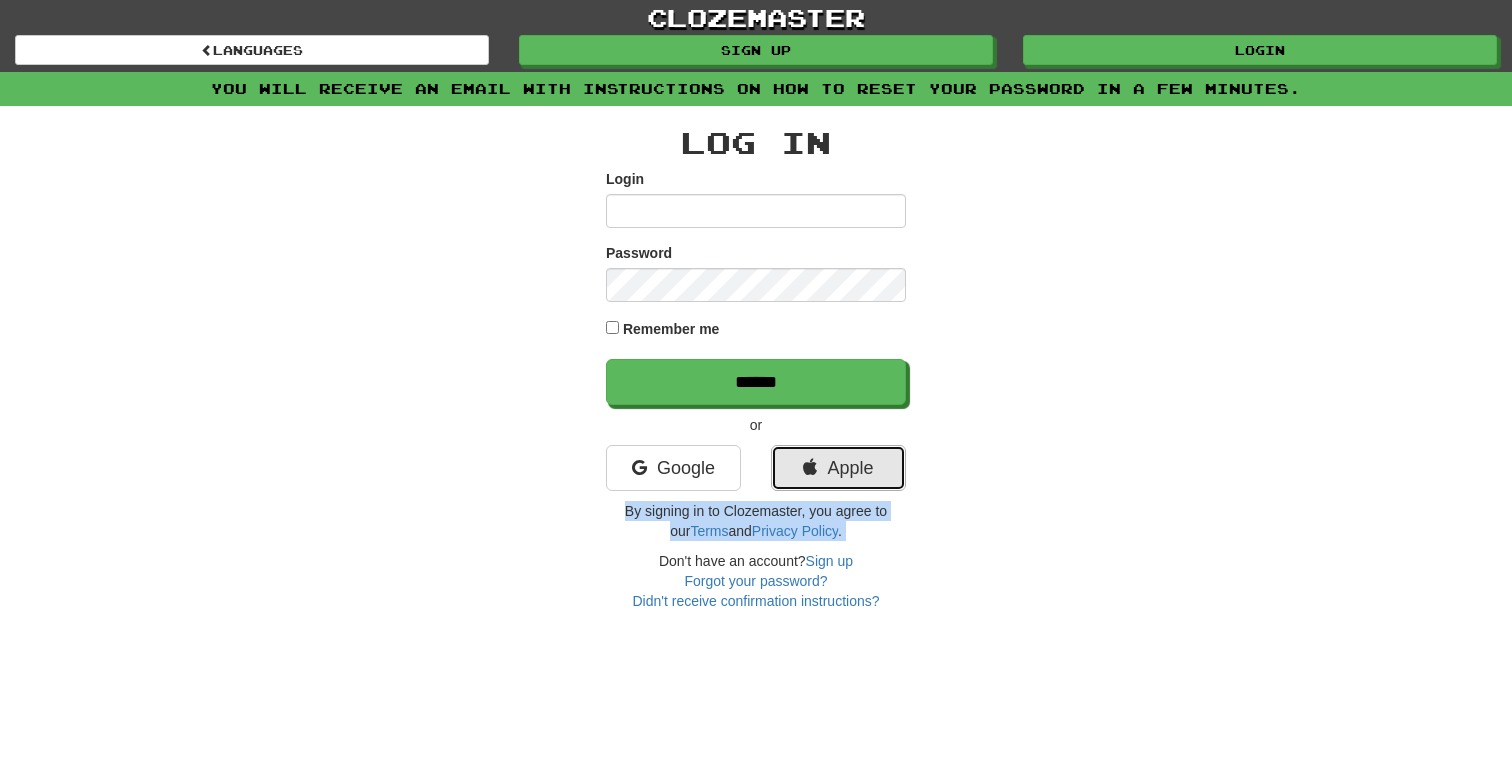 click on "Apple" at bounding box center [838, 468] 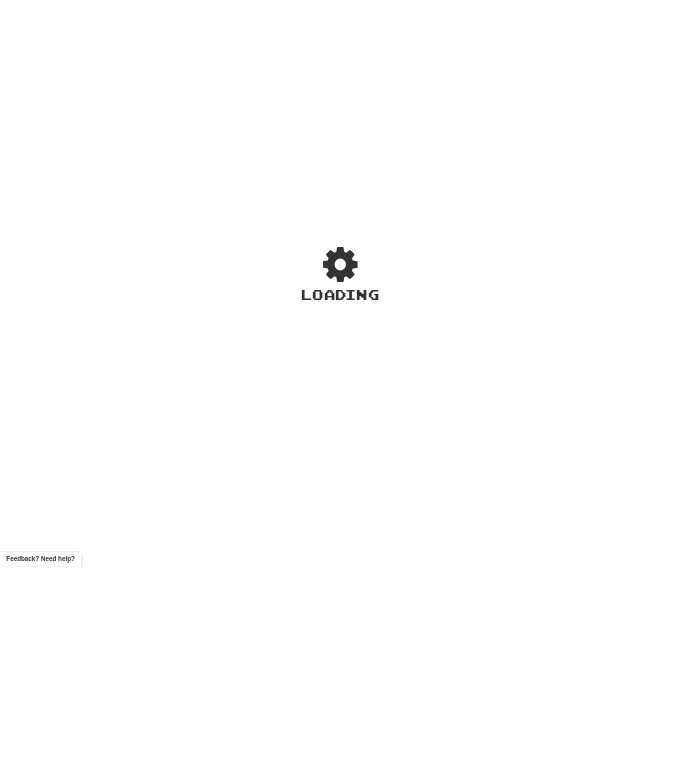 scroll, scrollTop: 0, scrollLeft: 0, axis: both 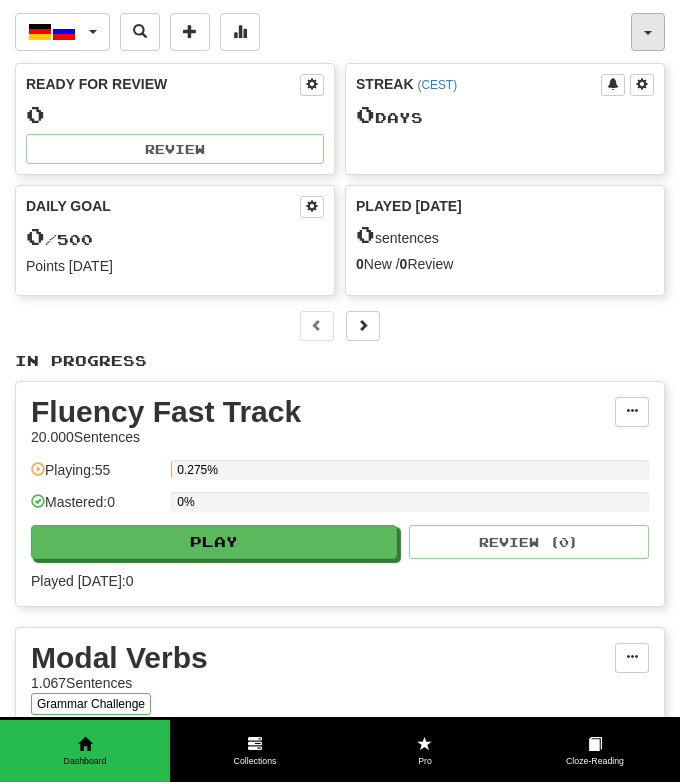 click at bounding box center (648, 32) 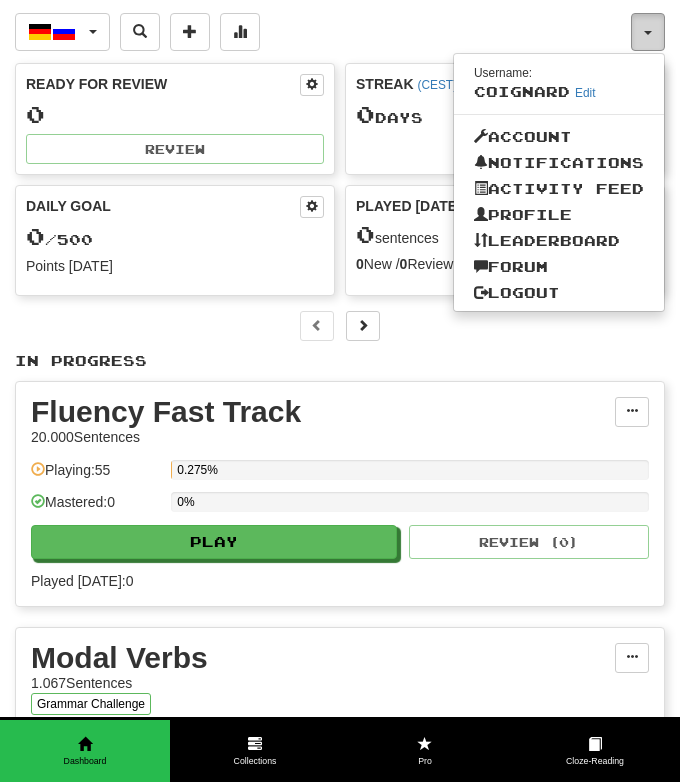 type 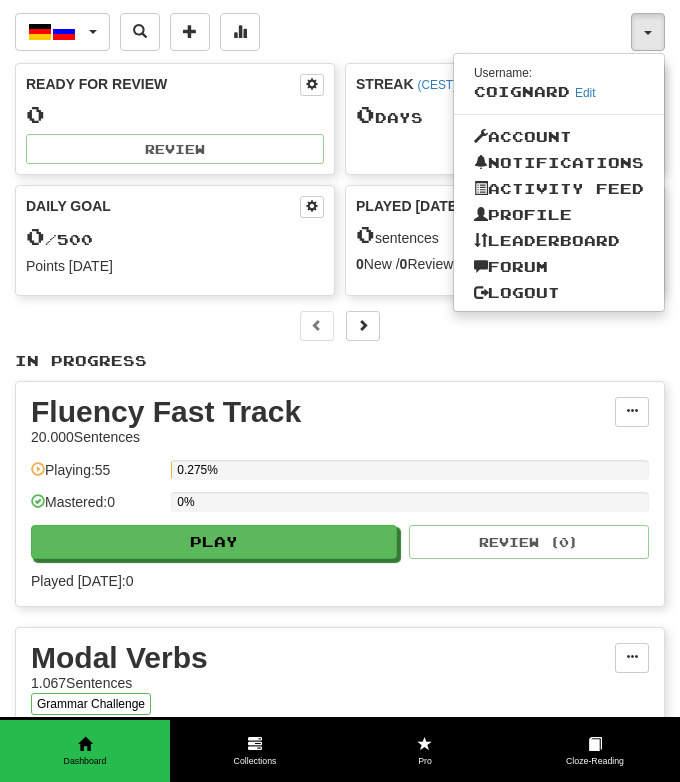 click on "Deutsch  /  Русский Deutsch  /  Русский Streak:  0   Review:  0 Daily Goal:  0  /  500  Language Pairing" at bounding box center [323, 32] 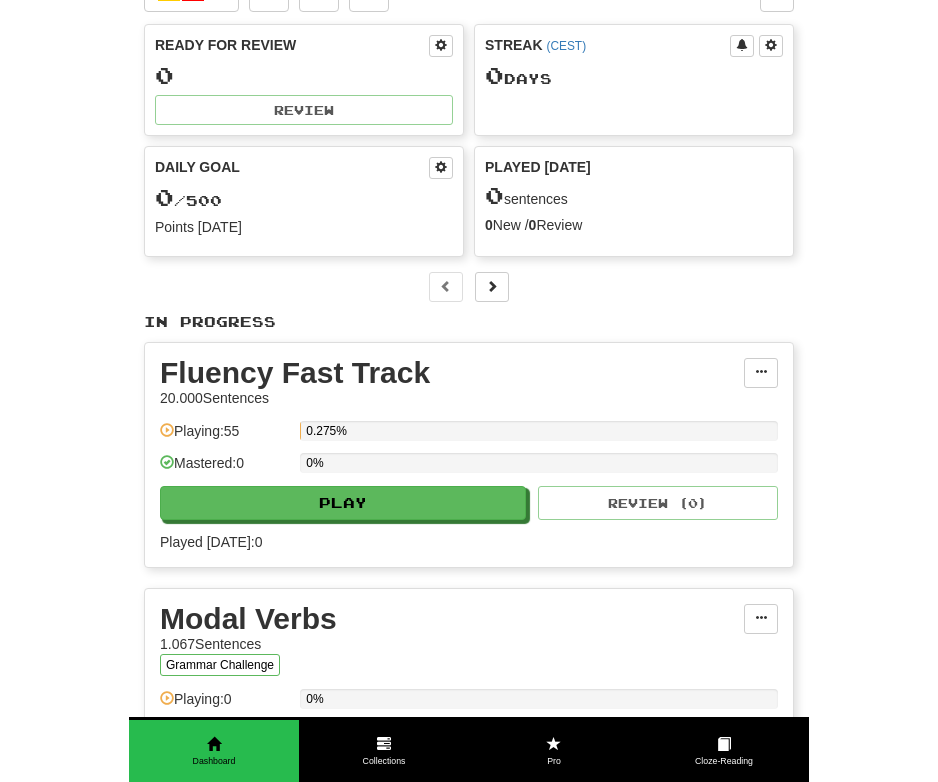 scroll, scrollTop: 0, scrollLeft: 0, axis: both 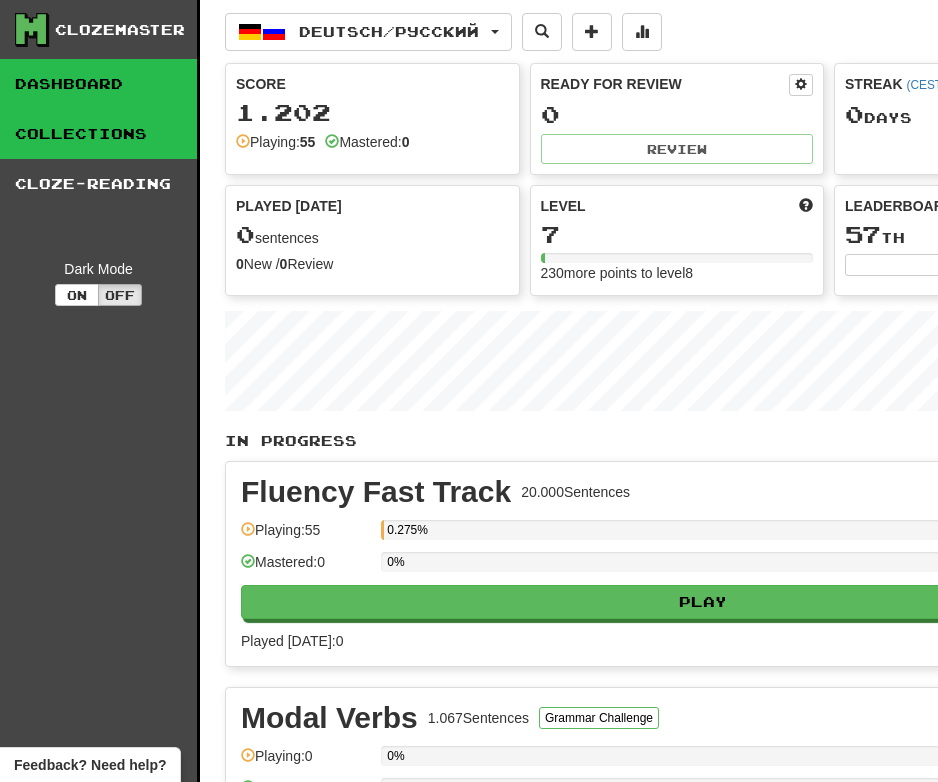 click on "Collections" at bounding box center (98, 134) 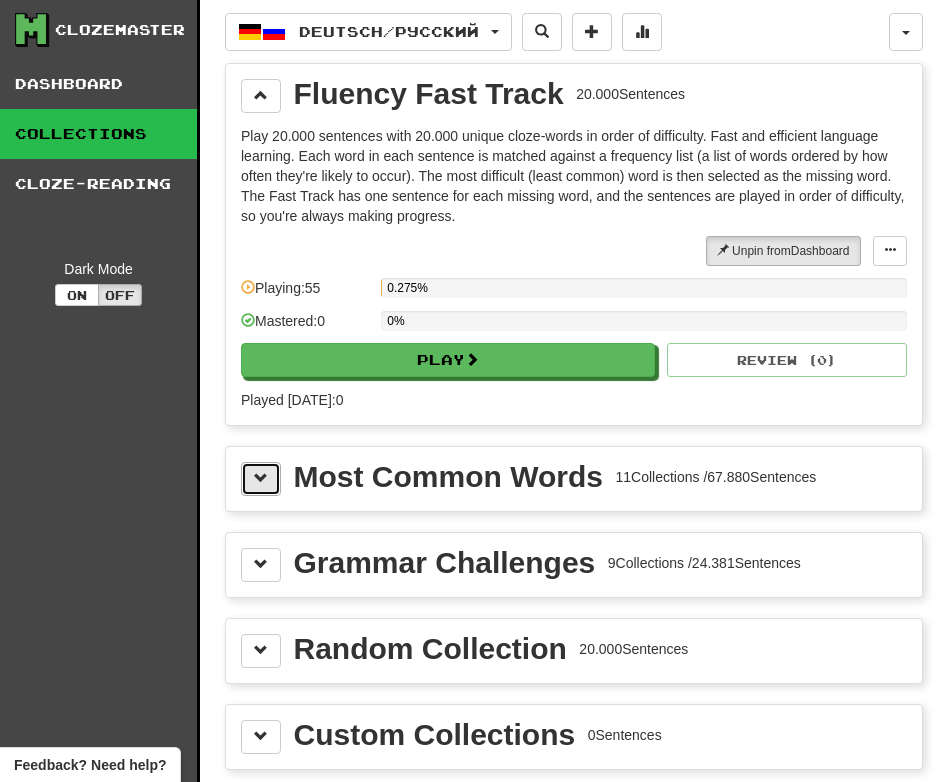 click at bounding box center (261, 479) 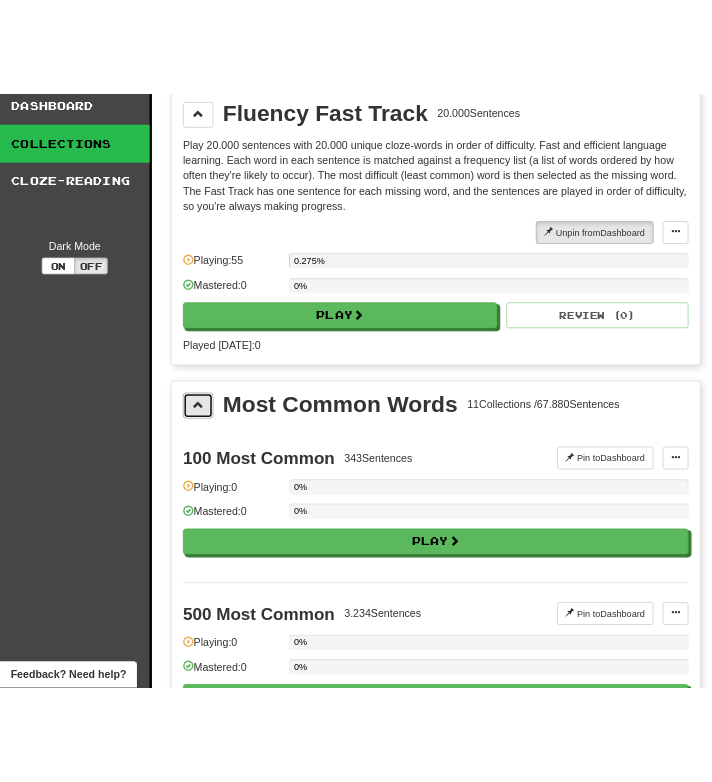 scroll, scrollTop: 72, scrollLeft: 0, axis: vertical 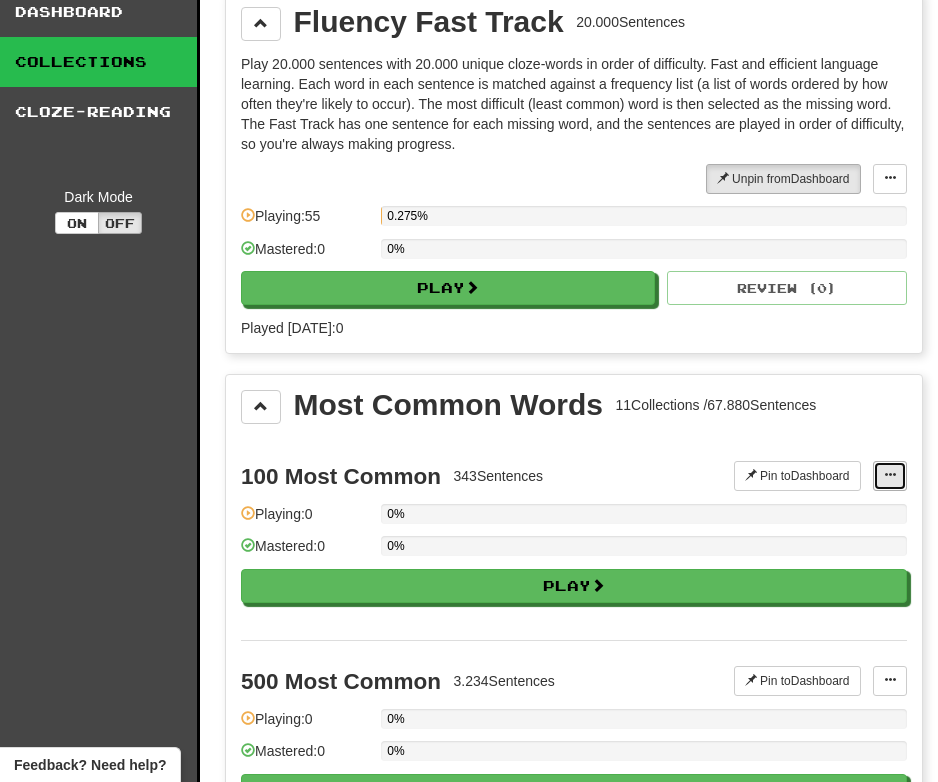 click at bounding box center [890, 476] 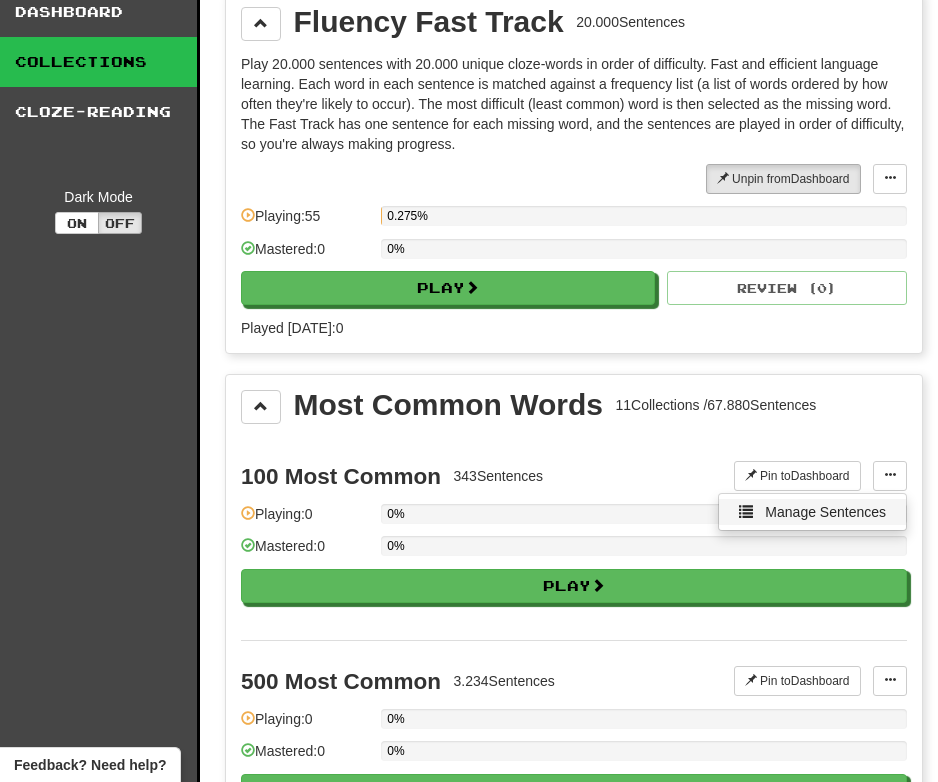 click on "Manage Sentences" at bounding box center (825, 512) 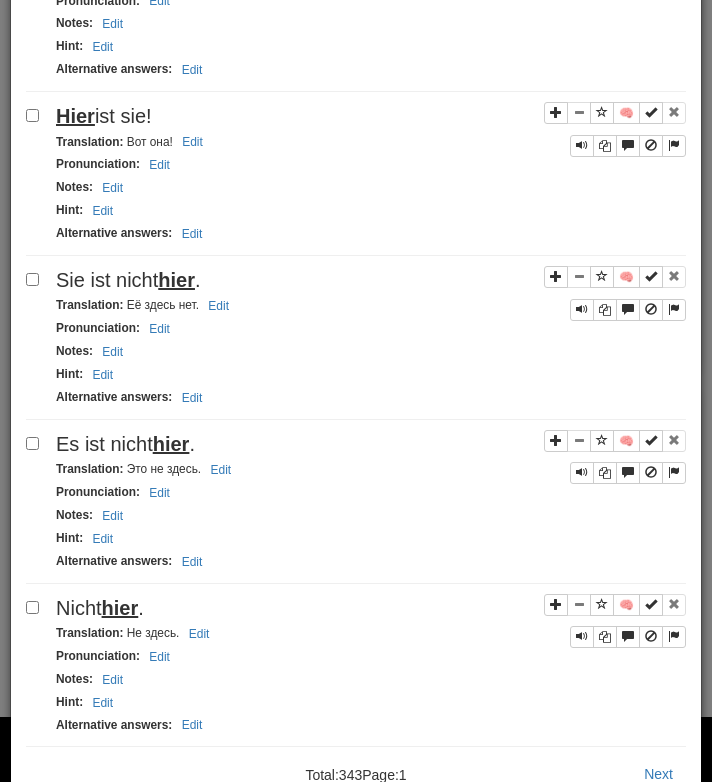 scroll, scrollTop: 2999, scrollLeft: 0, axis: vertical 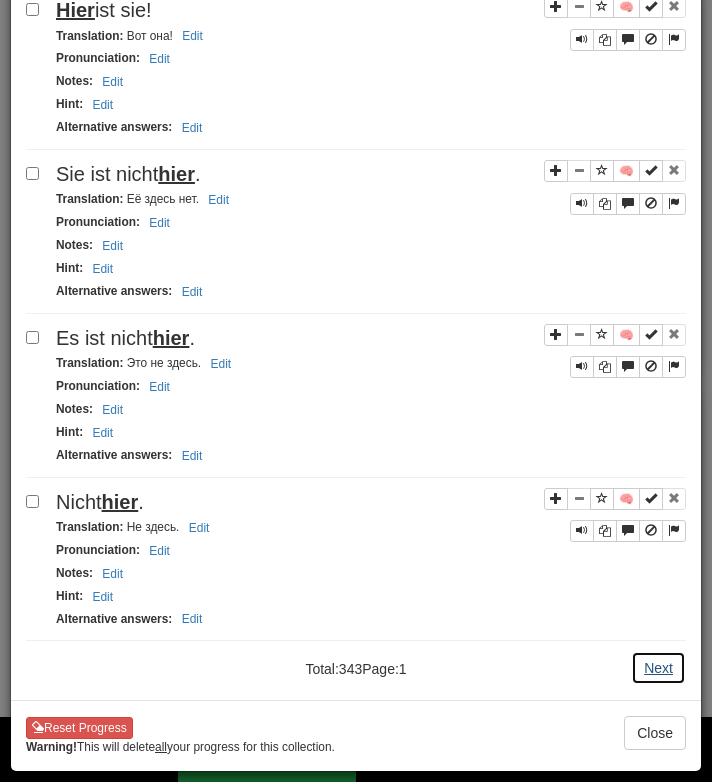 click on "Next" at bounding box center (658, 668) 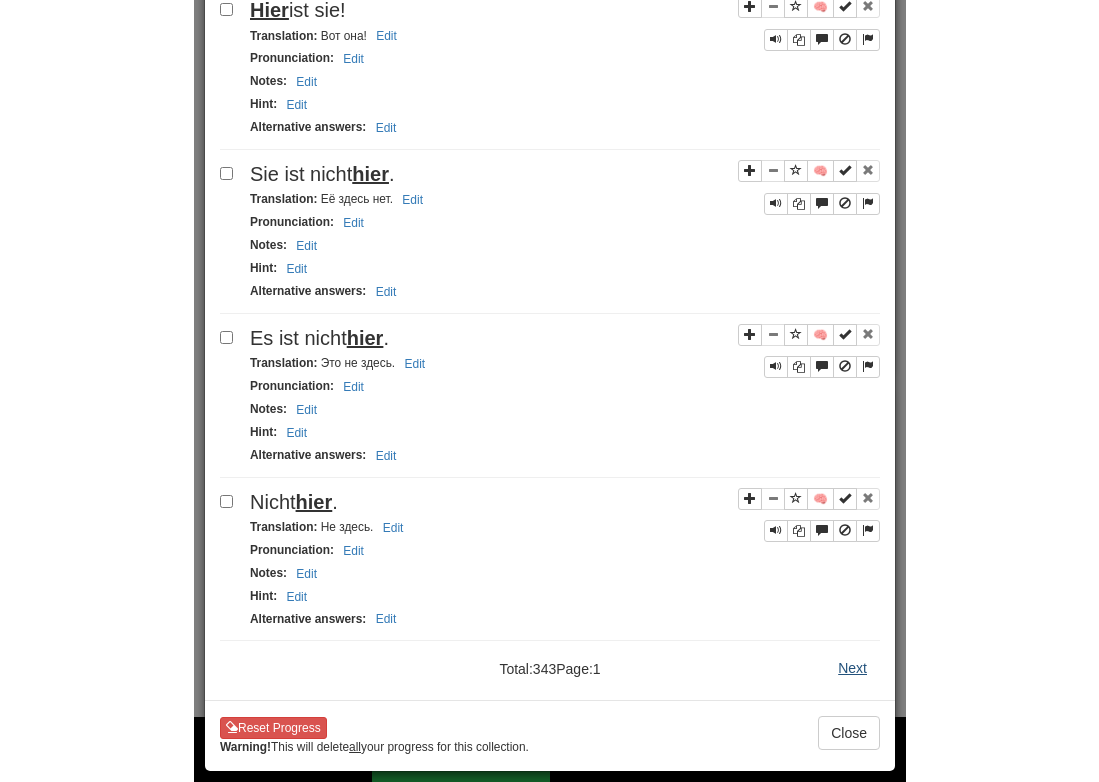 scroll, scrollTop: 0, scrollLeft: 0, axis: both 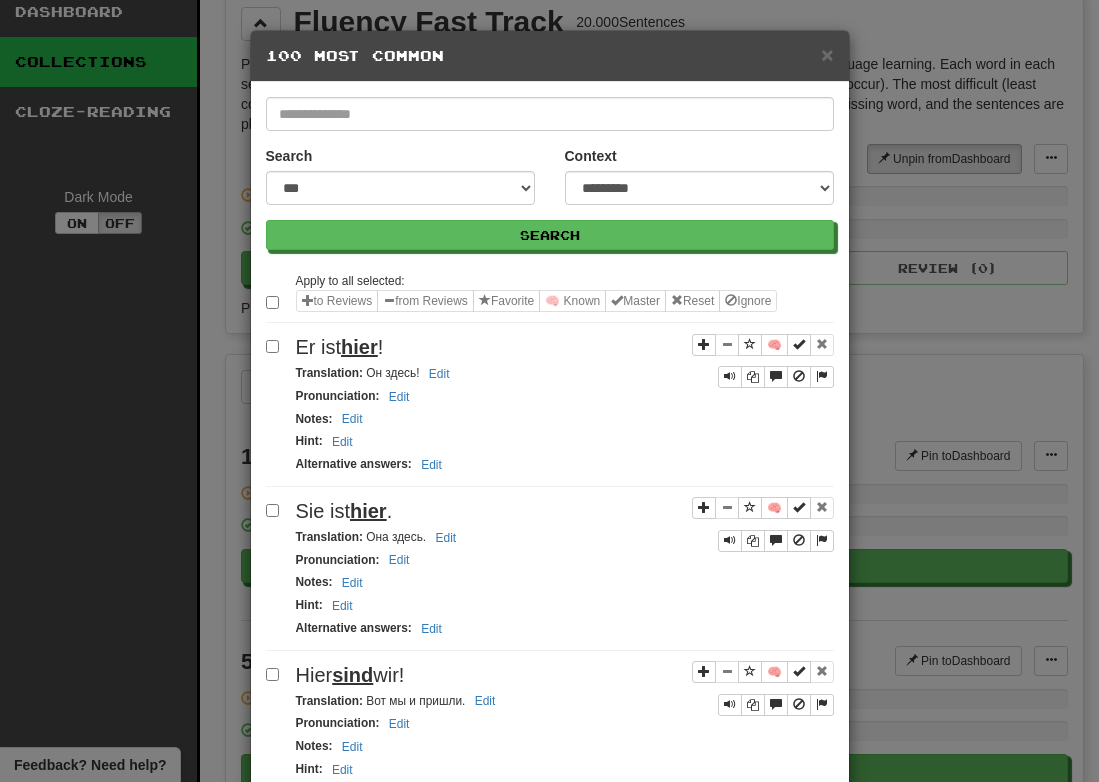 click on "**********" at bounding box center (549, 391) 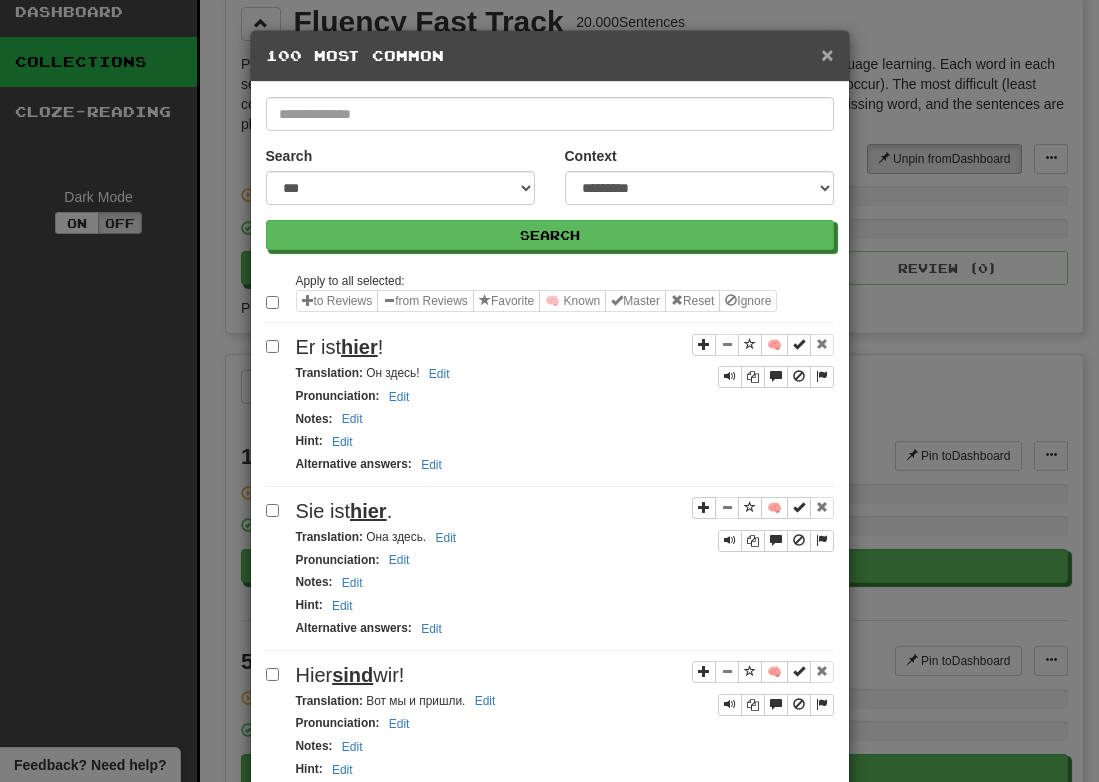 click on "×" at bounding box center [827, 54] 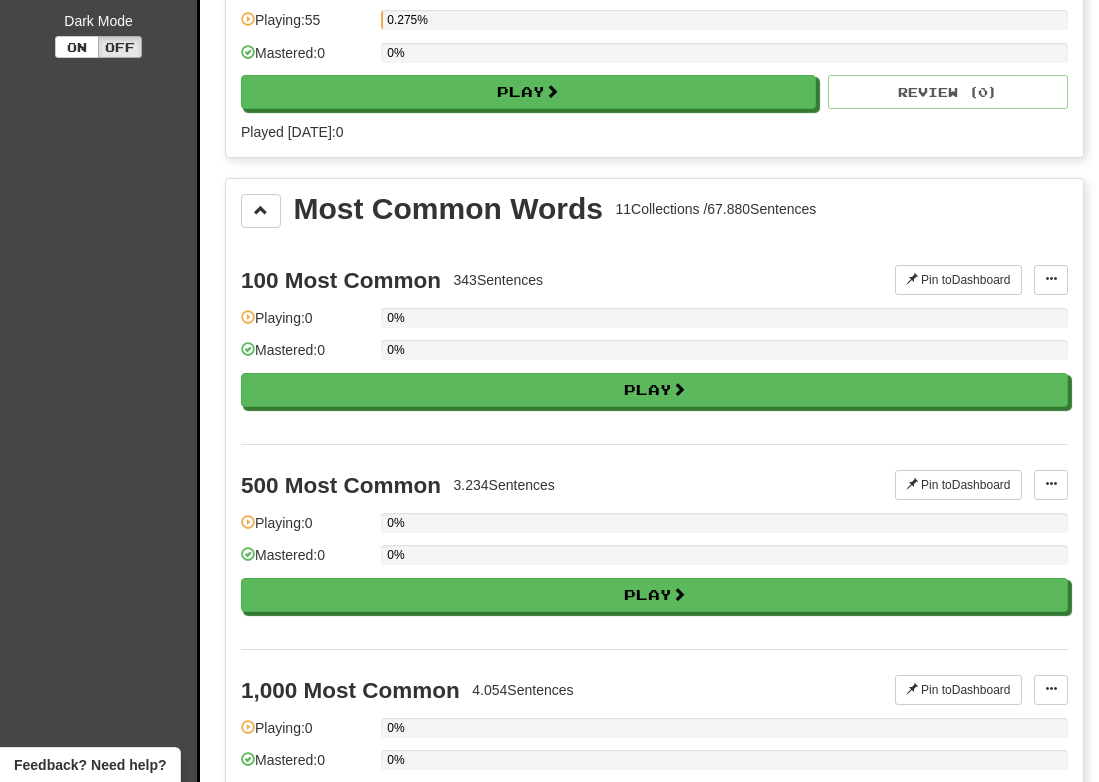 scroll, scrollTop: 307, scrollLeft: 0, axis: vertical 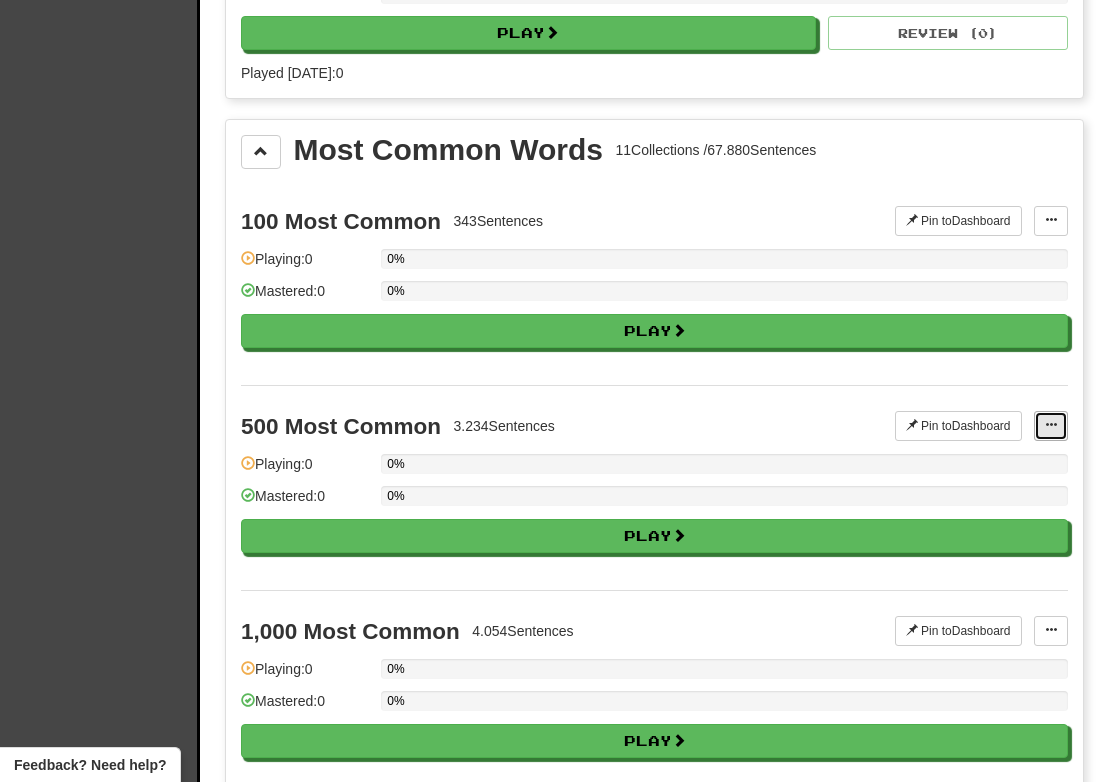 click at bounding box center [1051, 425] 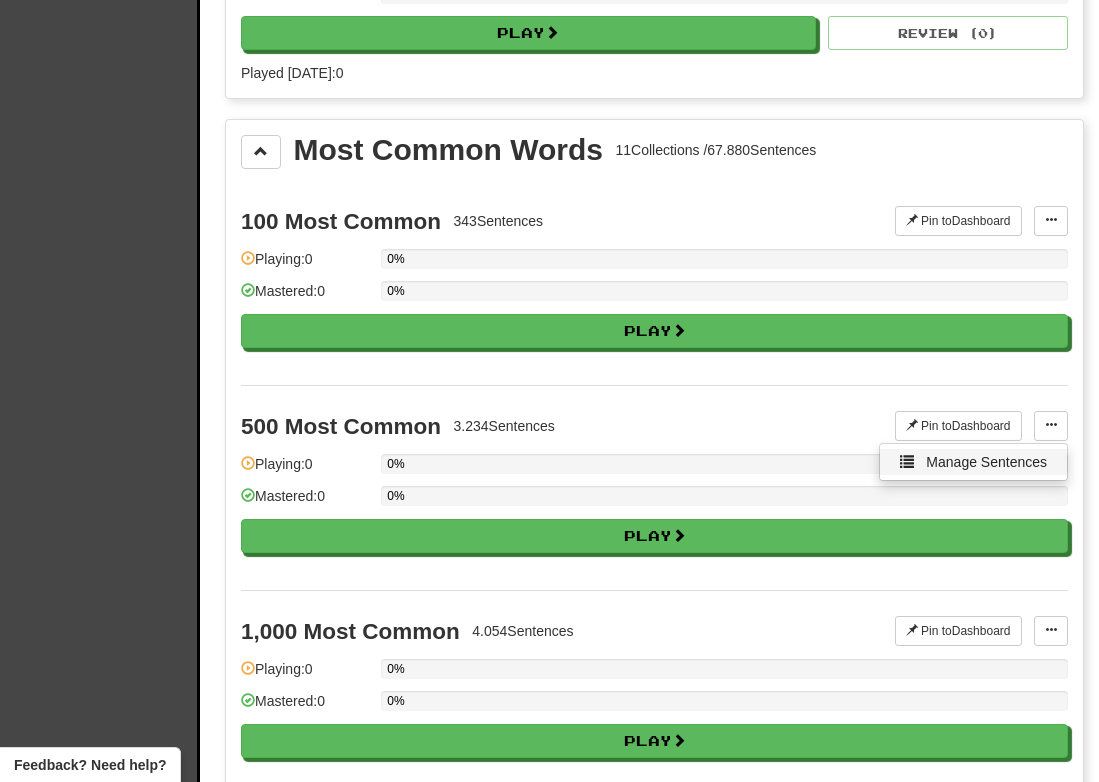 click on "Manage Sentences" at bounding box center (973, 462) 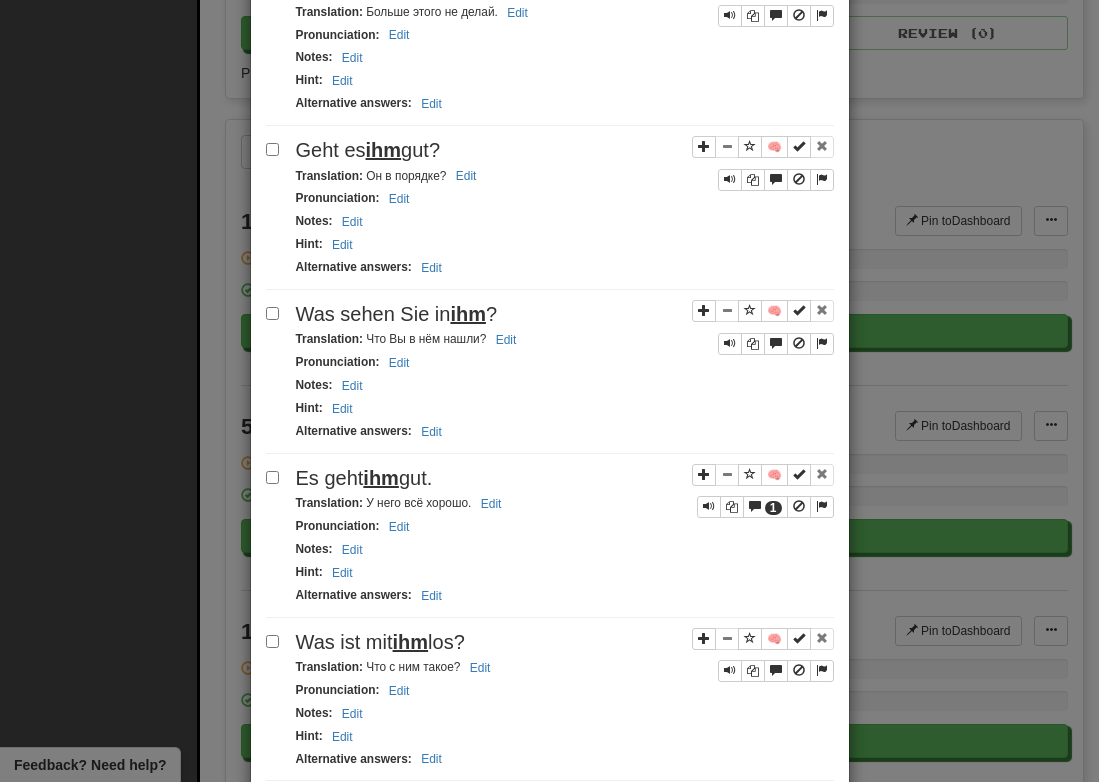 scroll, scrollTop: 2985, scrollLeft: 0, axis: vertical 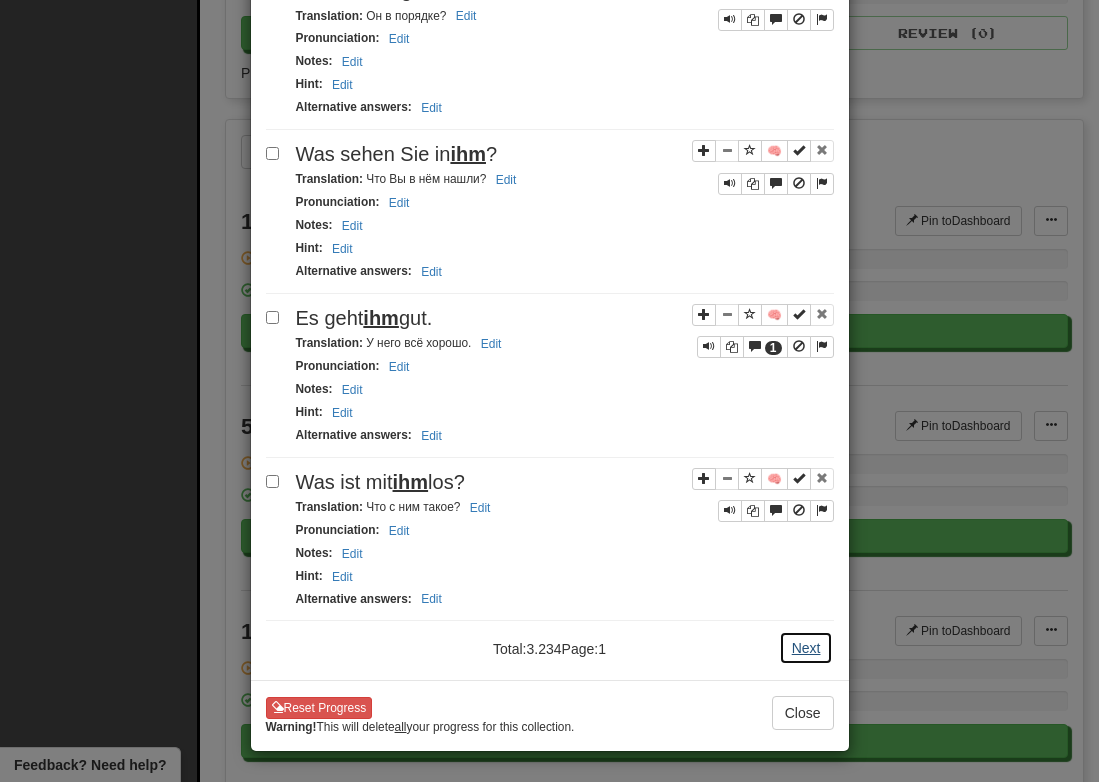 click on "Next" at bounding box center (806, 648) 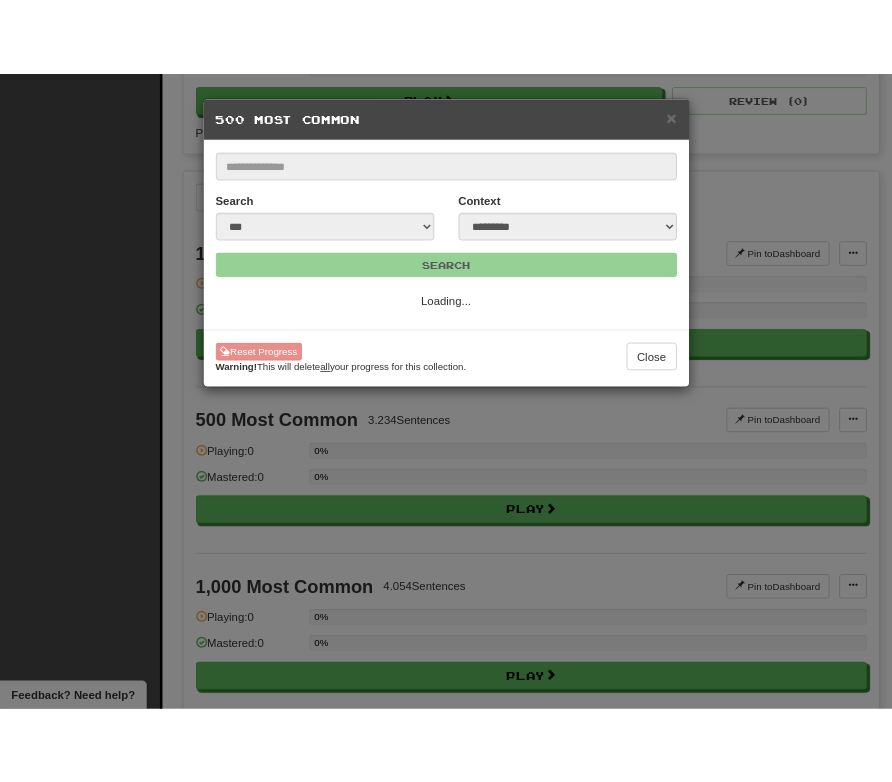 scroll, scrollTop: 0, scrollLeft: 0, axis: both 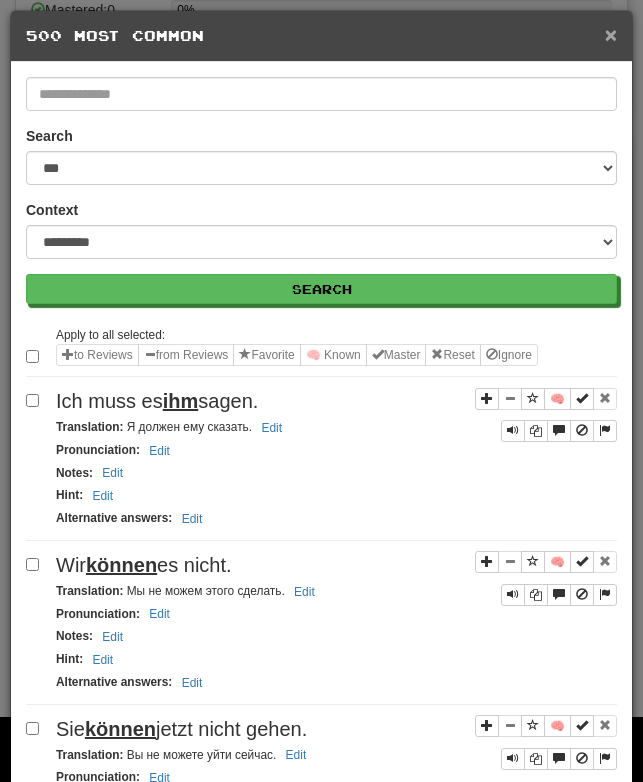 click on "×" at bounding box center [611, 34] 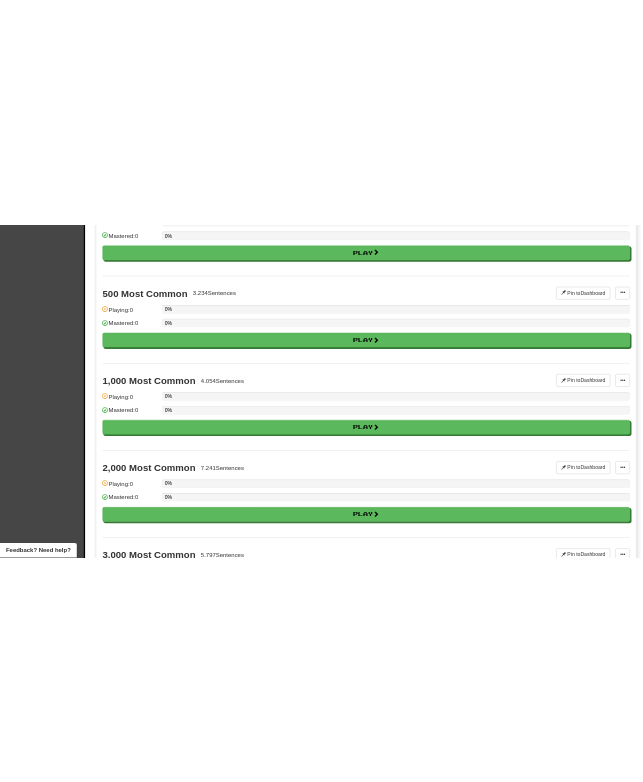 scroll, scrollTop: 559, scrollLeft: 0, axis: vertical 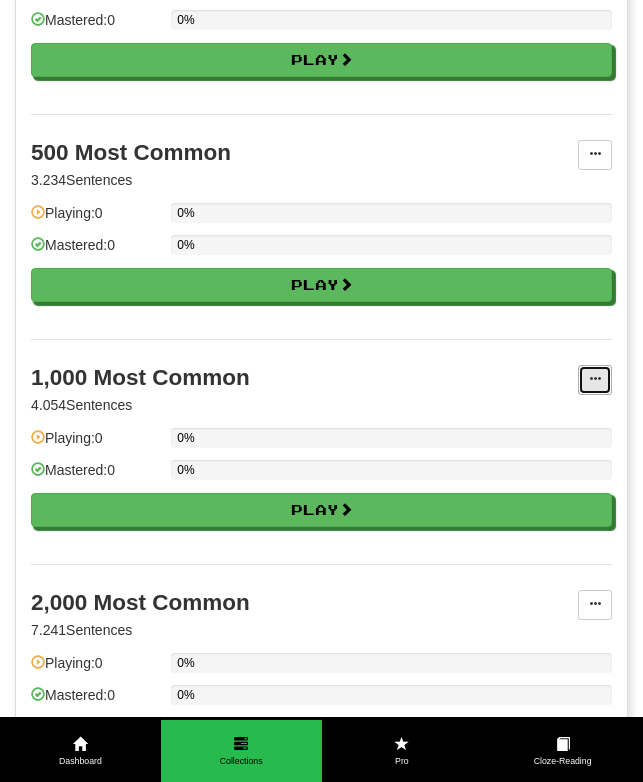 click at bounding box center (595, 380) 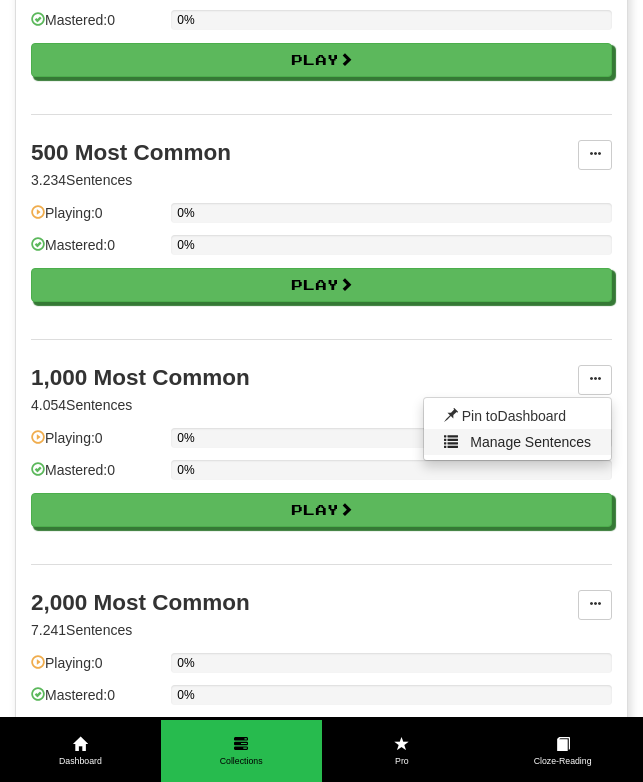 click on "Manage Sentences" at bounding box center [530, 442] 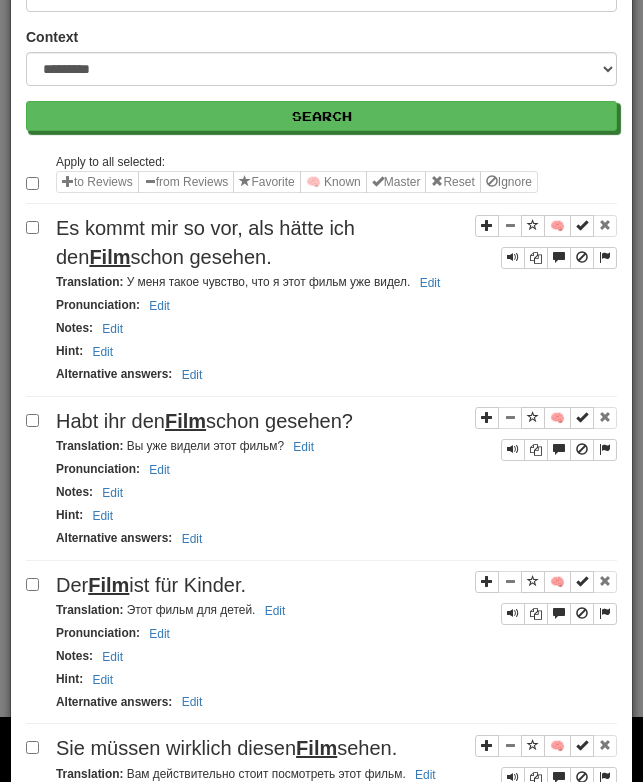 scroll, scrollTop: 0, scrollLeft: 0, axis: both 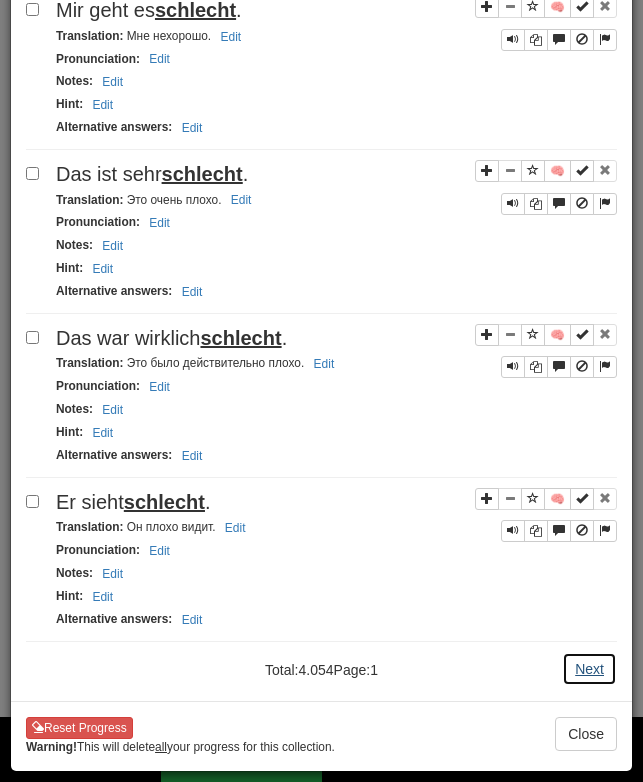 click on "Next" at bounding box center (589, 669) 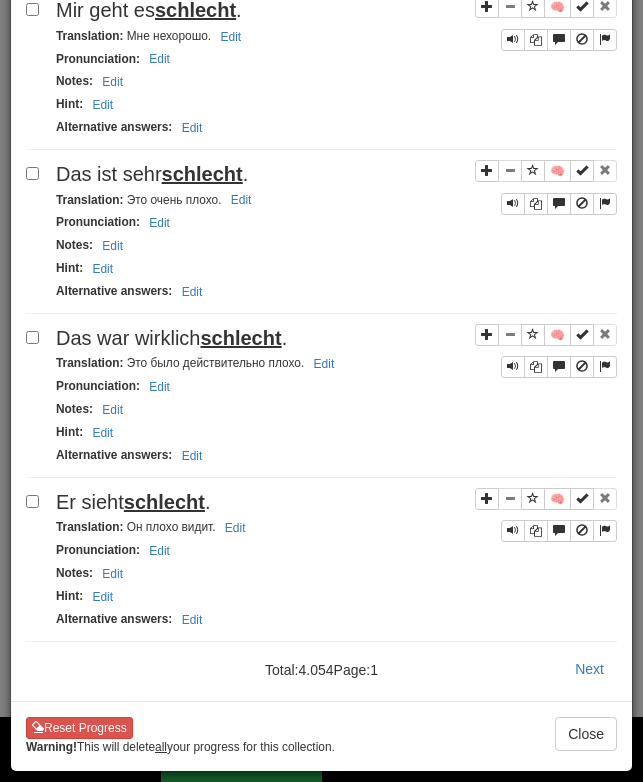 scroll, scrollTop: 0, scrollLeft: 0, axis: both 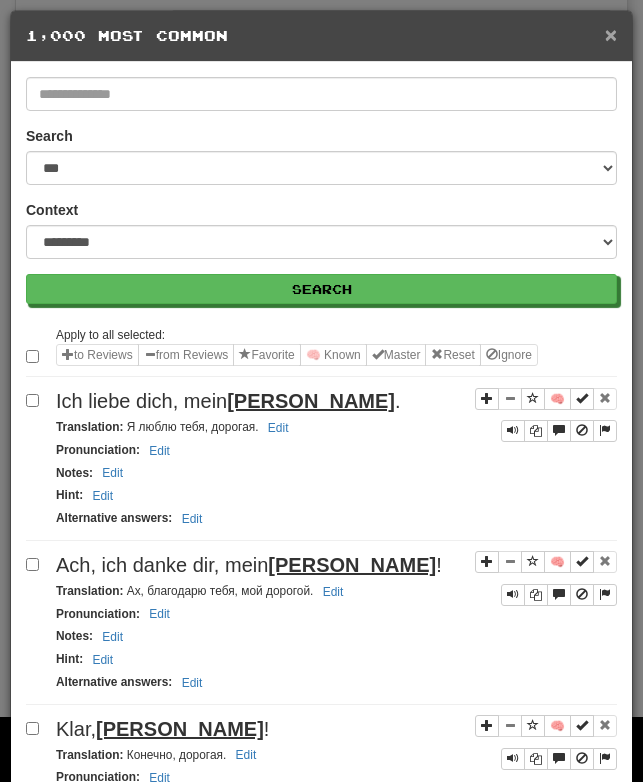 click on "×" at bounding box center [611, 34] 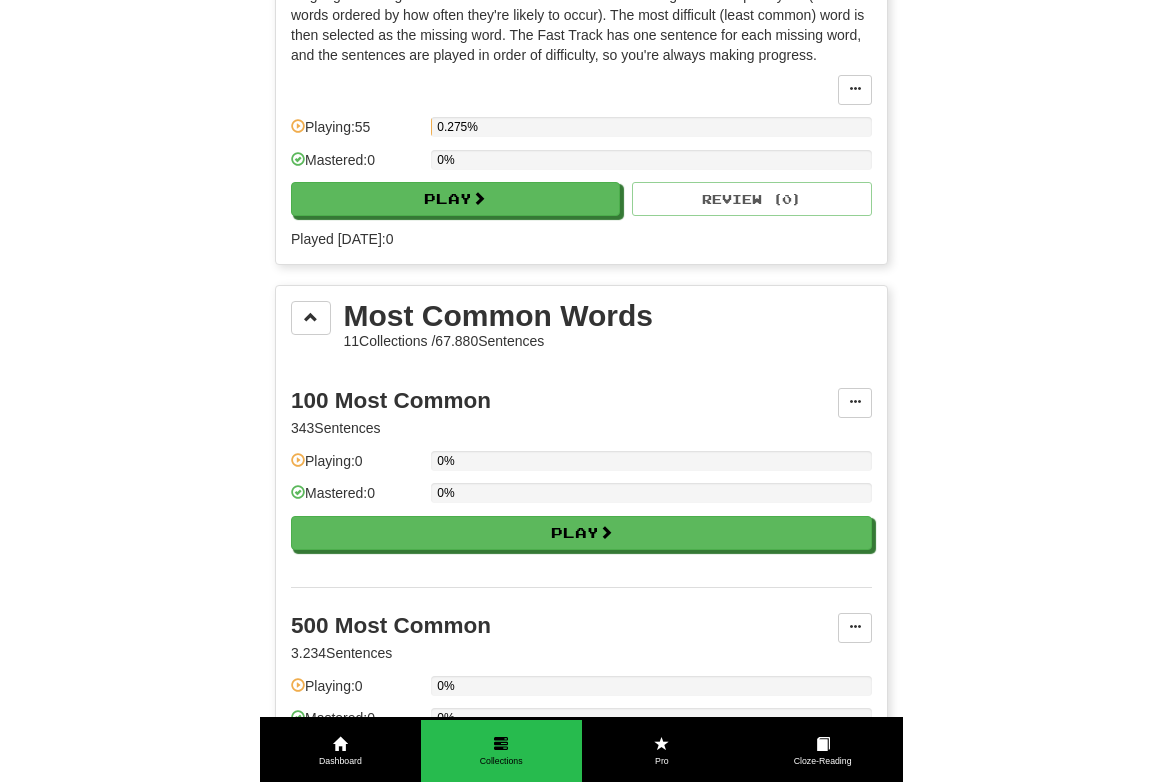 scroll, scrollTop: 0, scrollLeft: 0, axis: both 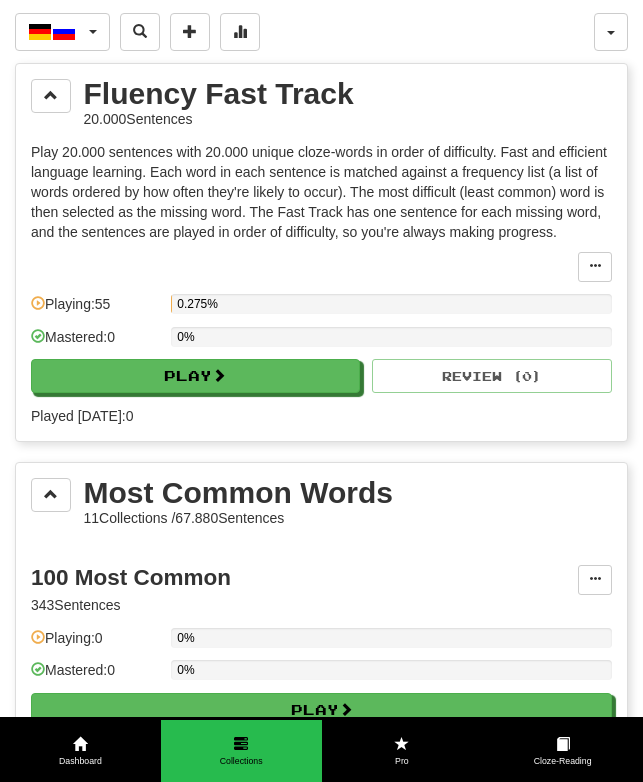 drag, startPoint x: 640, startPoint y: 107, endPoint x: 792, endPoint y: 94, distance: 152.5549 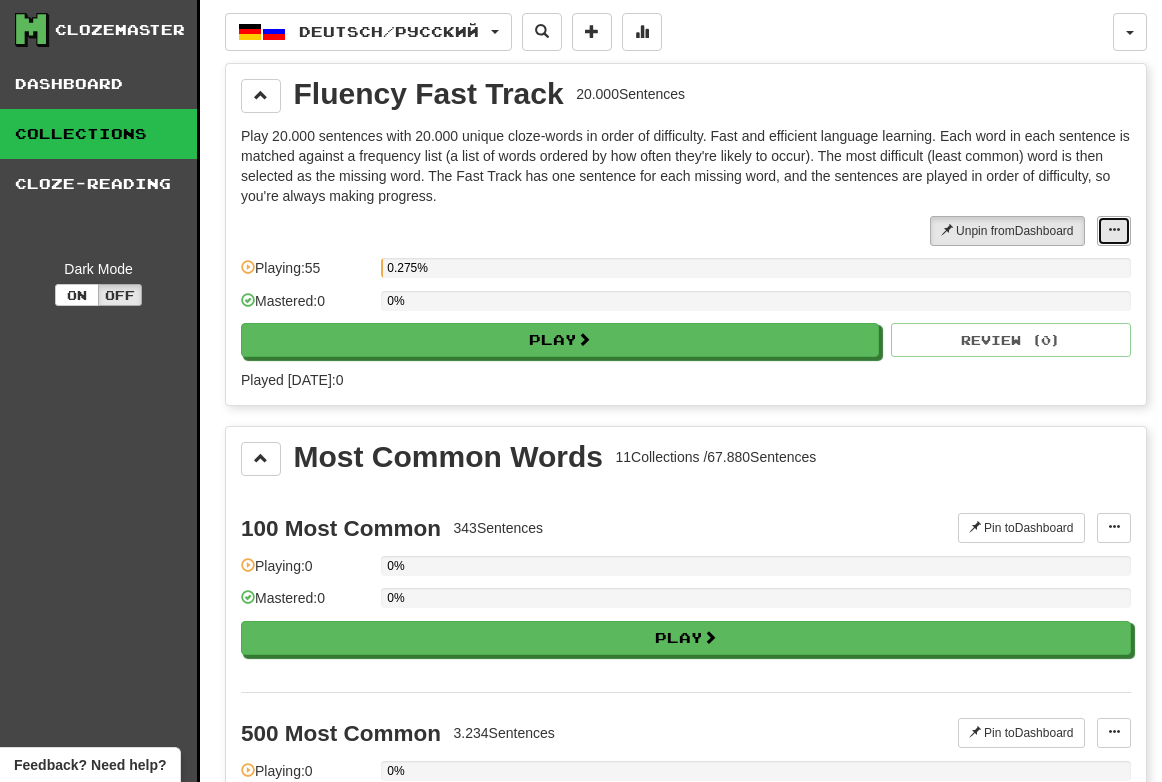 click at bounding box center (1114, 231) 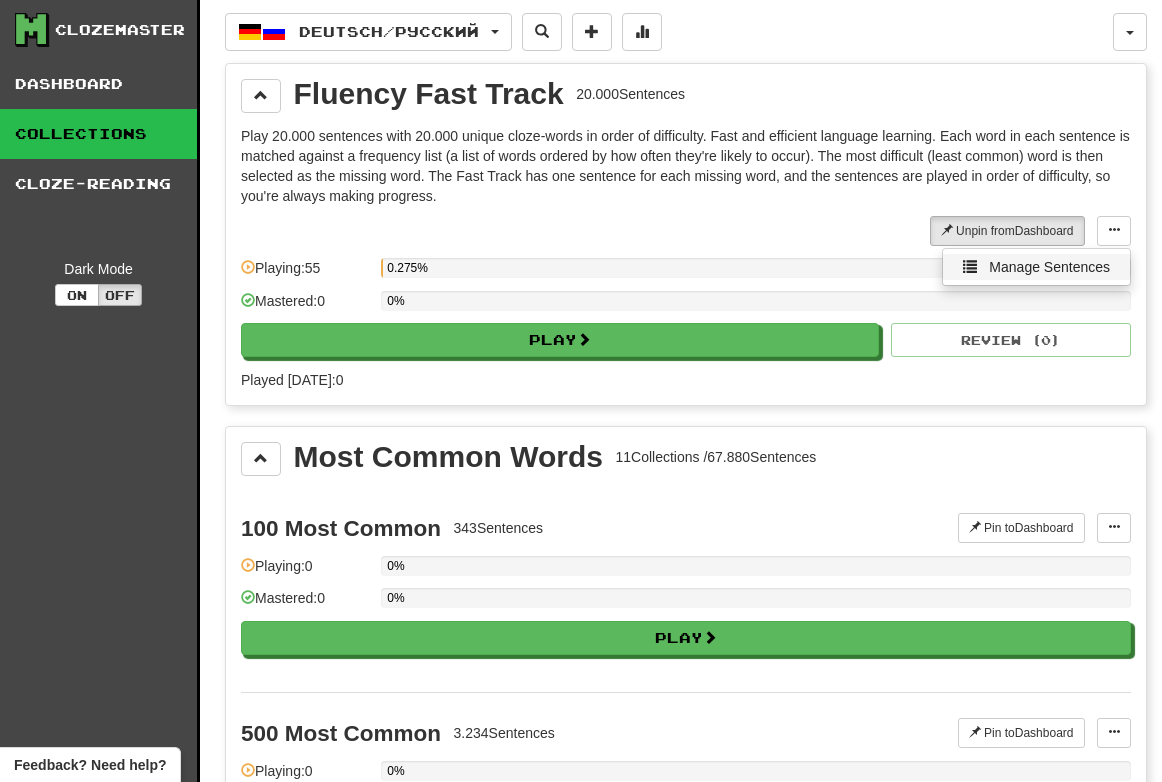 click on "Manage Sentences" at bounding box center [1049, 267] 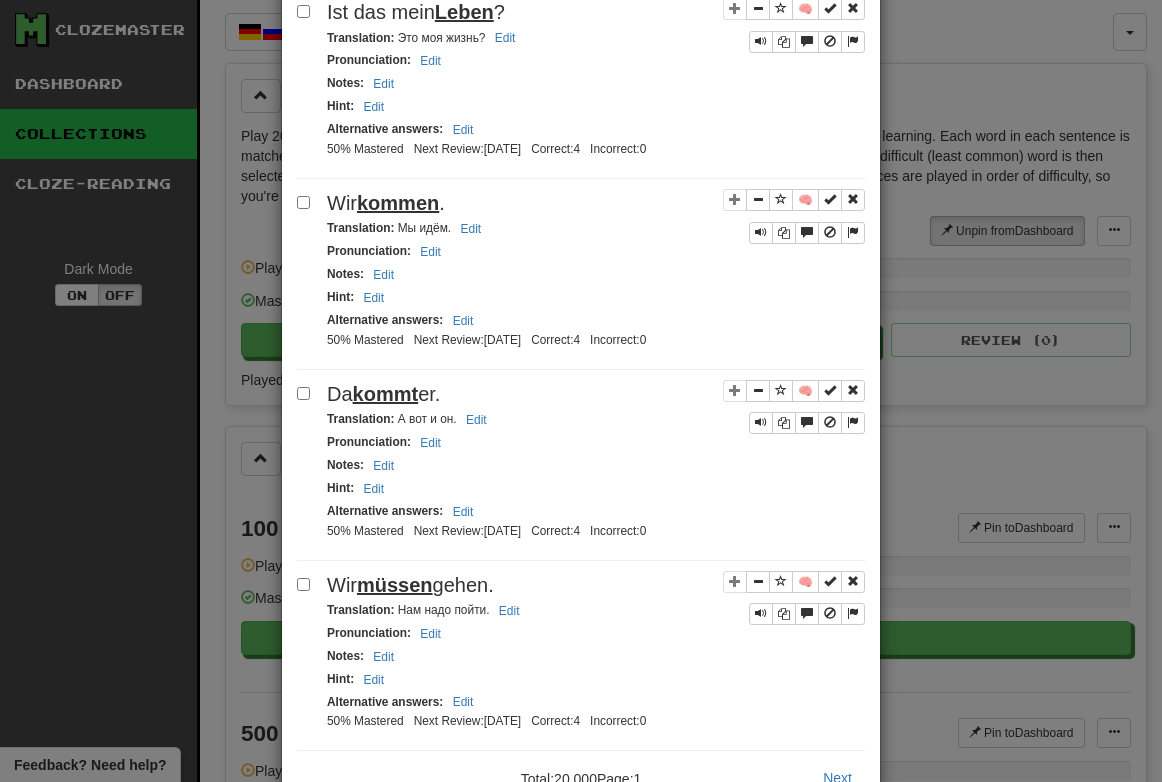 scroll, scrollTop: 3525, scrollLeft: 0, axis: vertical 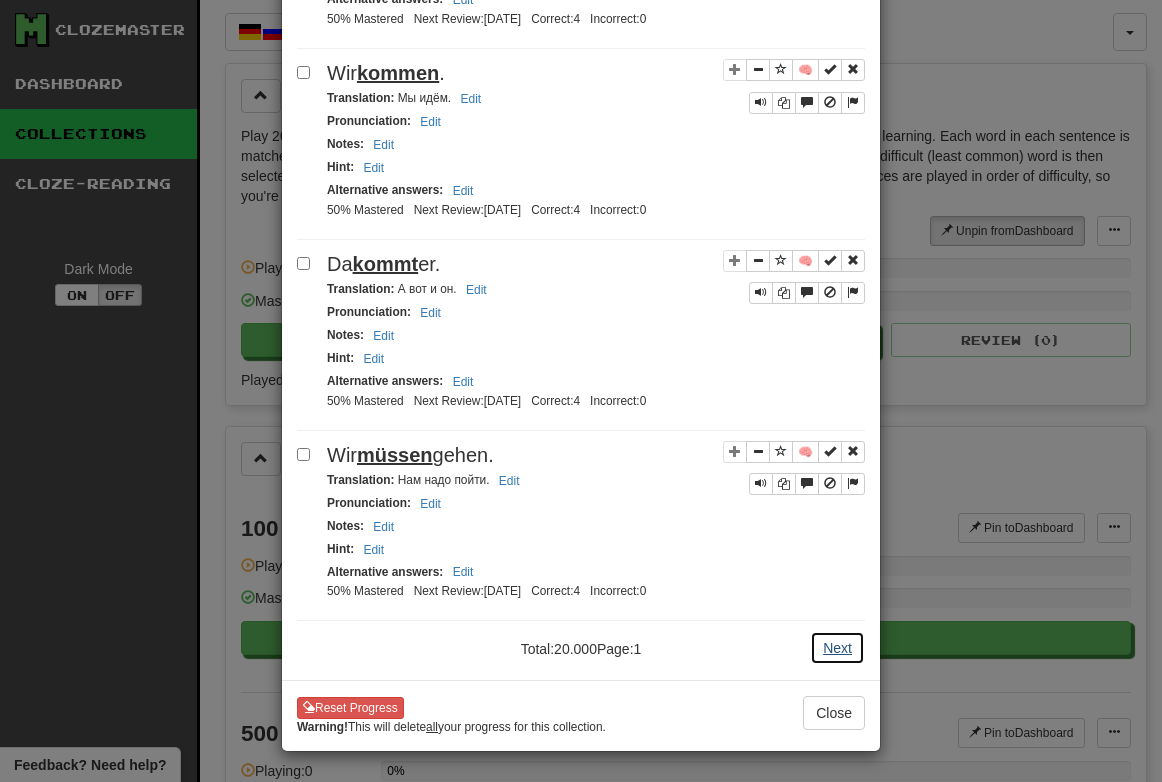 click on "Next" at bounding box center [837, 648] 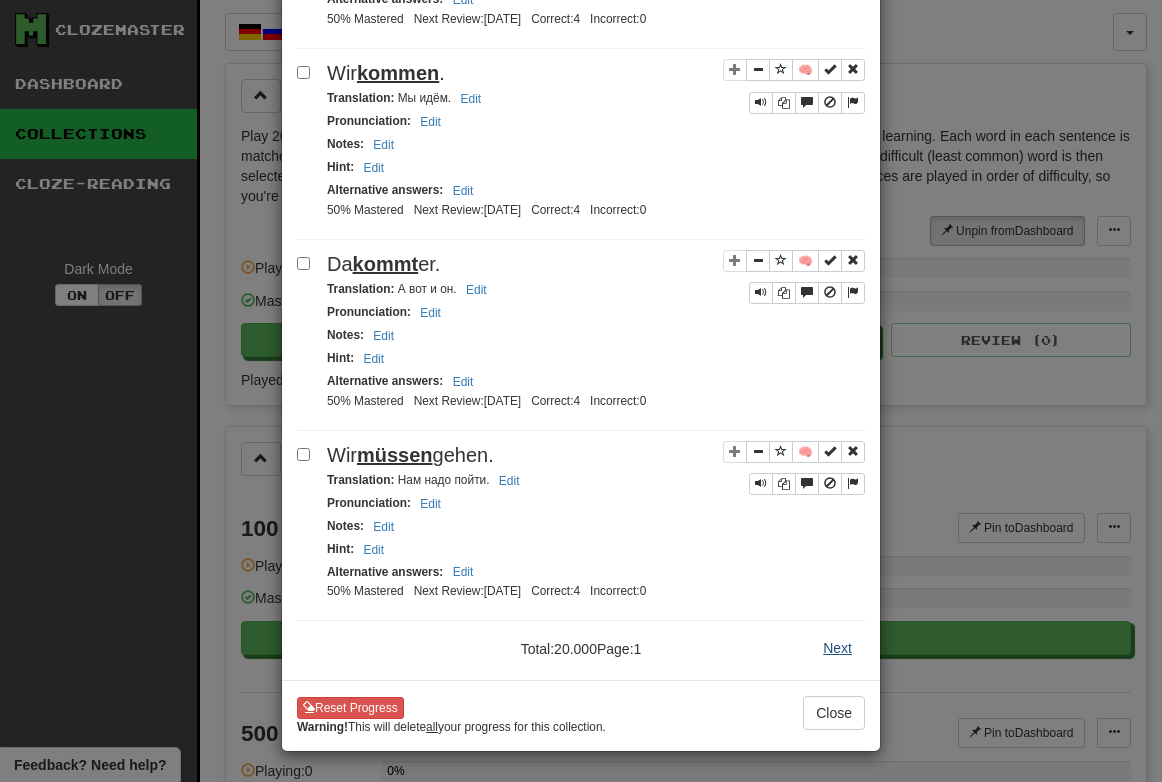 scroll, scrollTop: 0, scrollLeft: 0, axis: both 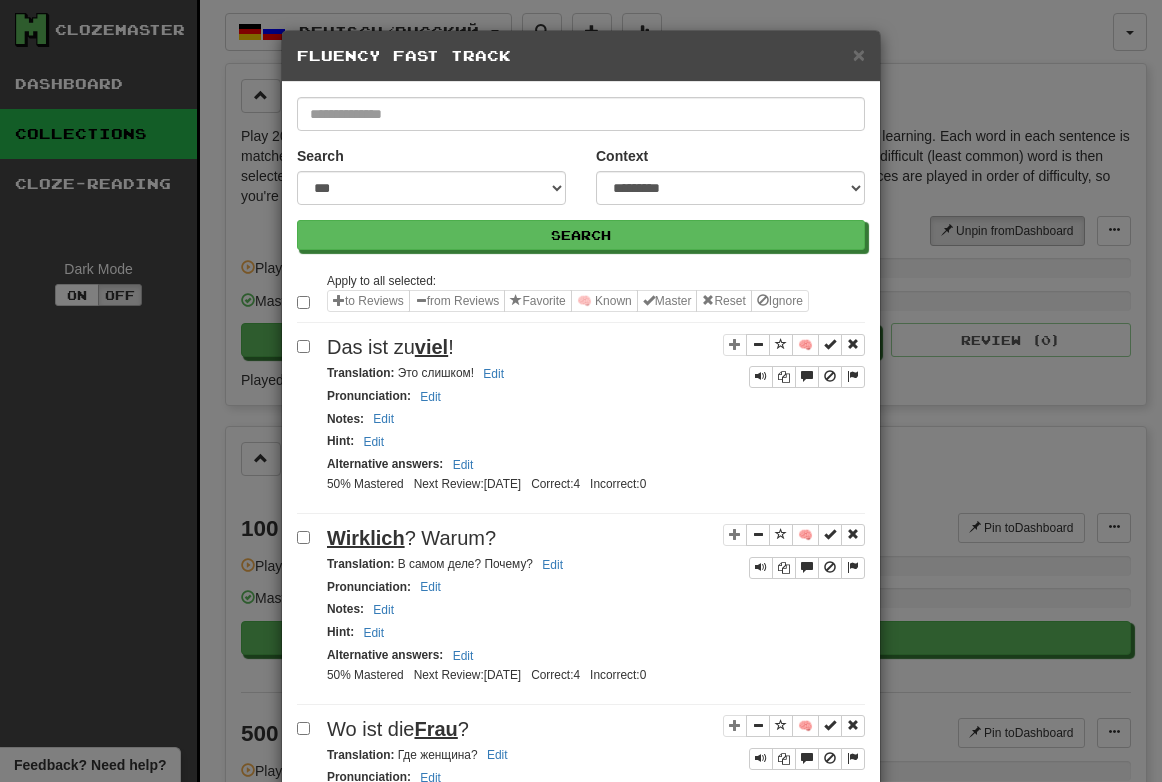 click on "× Fluency Fast Track" at bounding box center (581, 56) 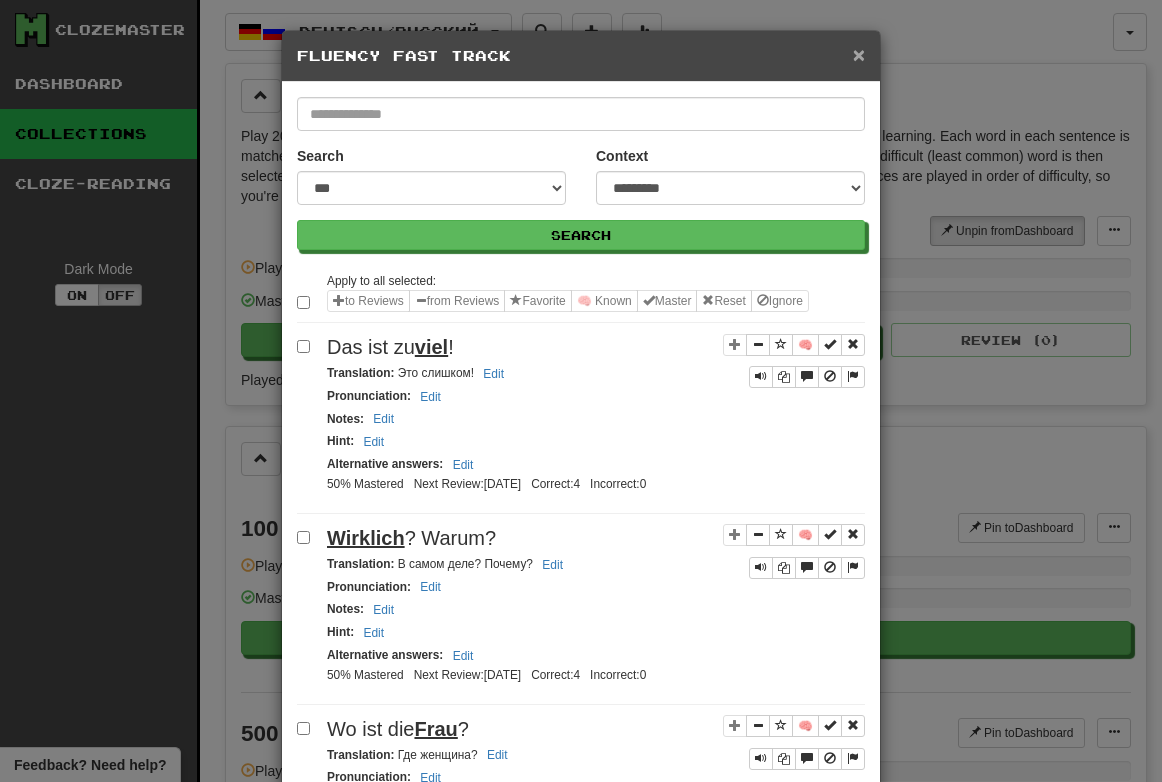 click on "×" at bounding box center (859, 54) 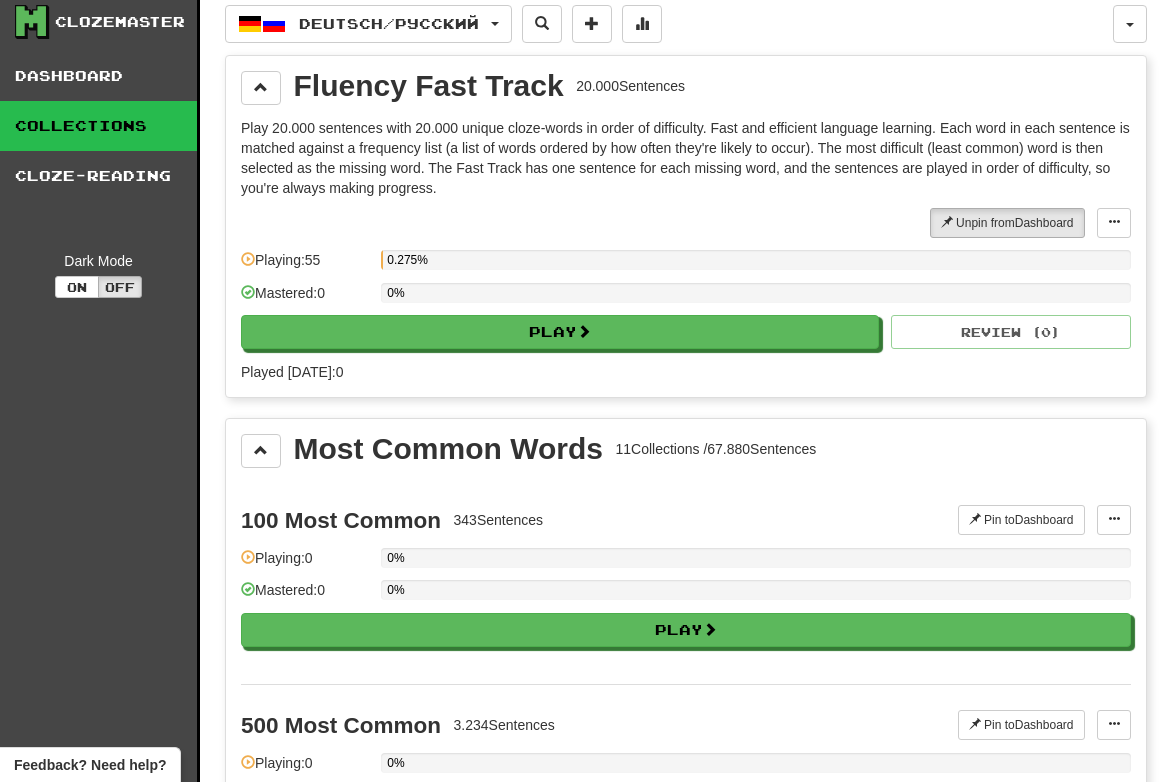 scroll, scrollTop: 0, scrollLeft: 0, axis: both 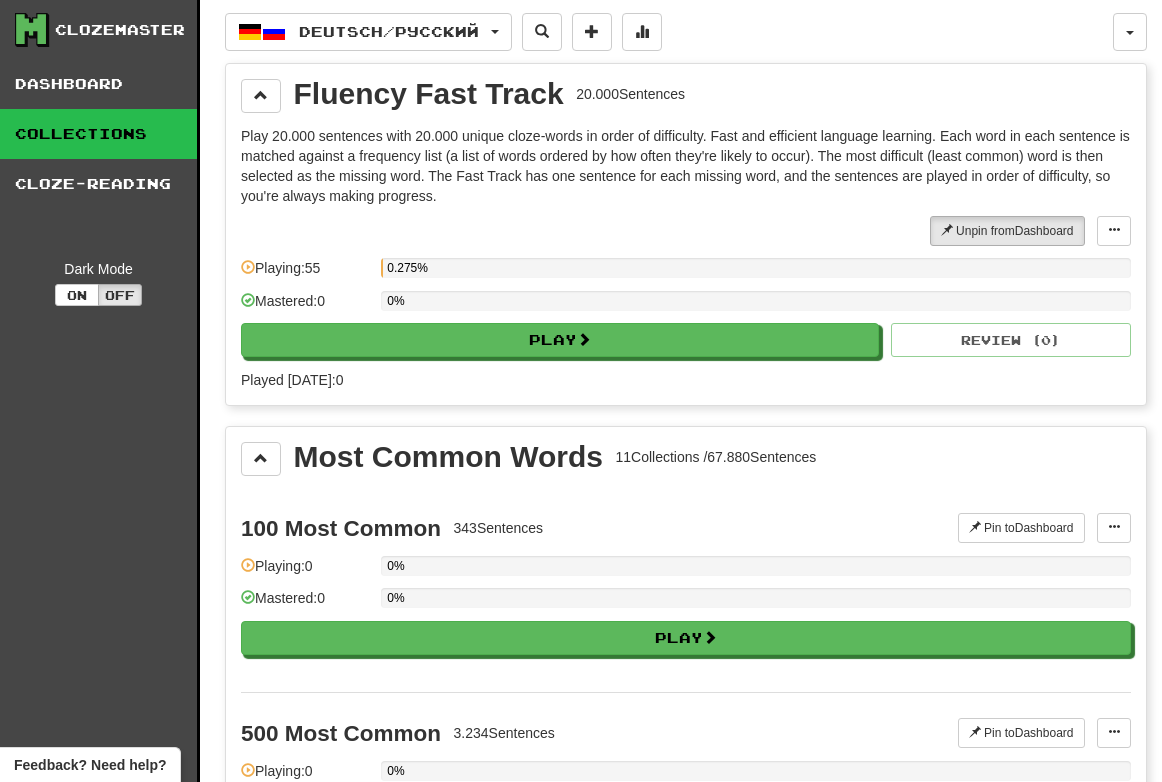 click on "Play 20.000 sentences with 20.000 unique cloze-words in order of difficulty. Fast and efficient language learning. Each word in each sentence is matched against a frequency list (a list of words ordered by how often they're likely to occur). The most difficult (least common) word is then selected as the missing word. The Fast Track has one sentence for each missing word, and the sentences are played in order of difficulty, so you're always making progress." at bounding box center (686, 166) 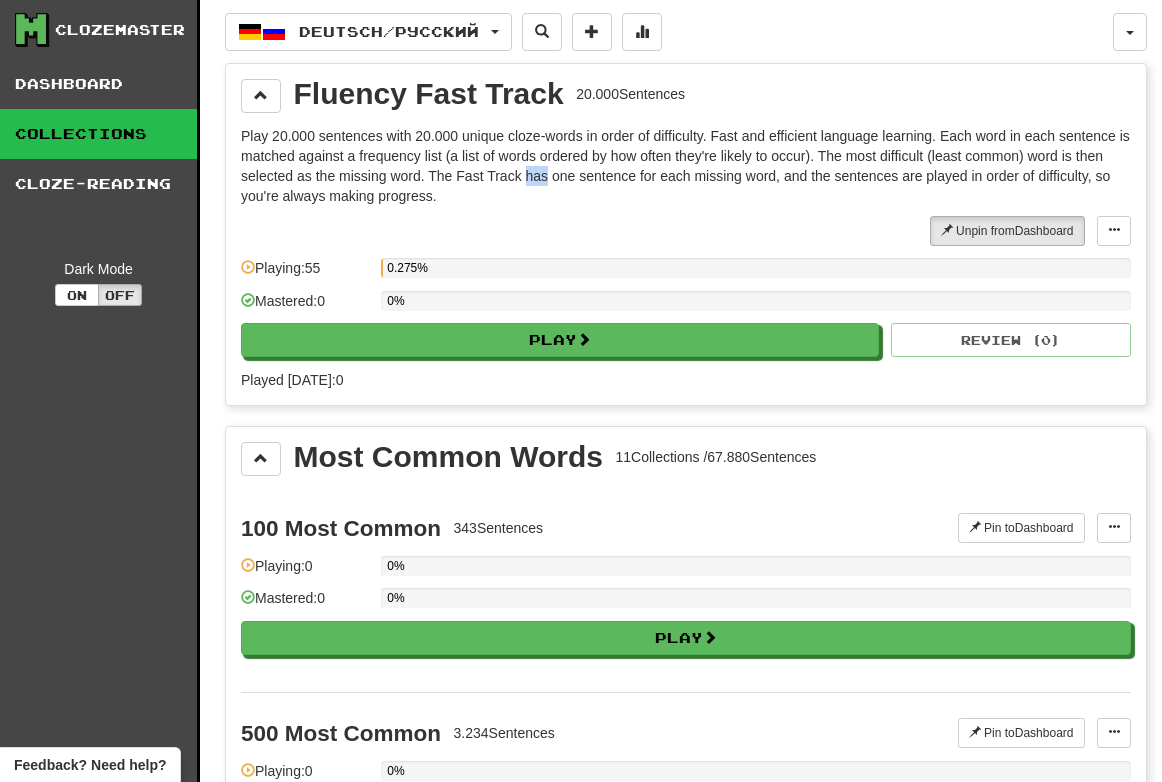 click on "Play 20.000 sentences with 20.000 unique cloze-words in order of difficulty. Fast and efficient language learning. Each word in each sentence is matched against a frequency list (a list of words ordered by how often they're likely to occur). The most difficult (least common) word is then selected as the missing word. The Fast Track has one sentence for each missing word, and the sentences are played in order of difficulty, so you're always making progress." at bounding box center [686, 166] 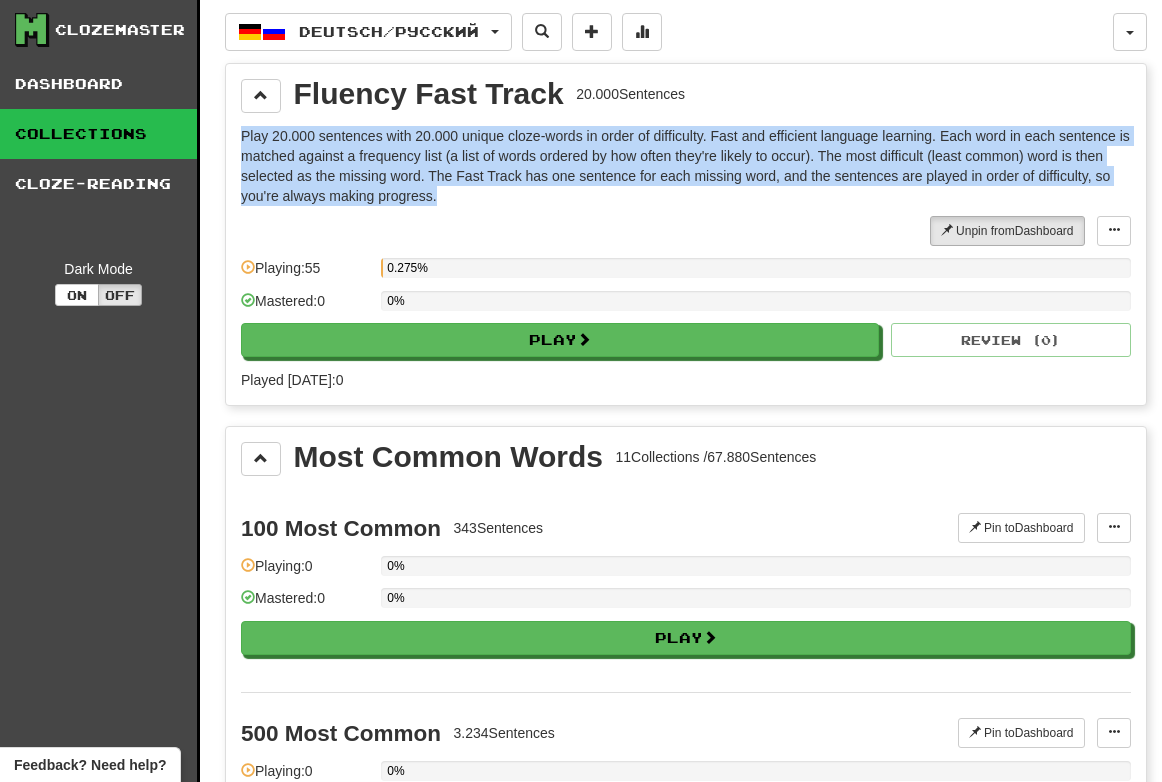 click on "Play 20.000 sentences with 20.000 unique cloze-words in order of difficulty. Fast and efficient language learning. Each word in each sentence is matched against a frequency list (a list of words ordered by how often they're likely to occur). The most difficult (least common) word is then selected as the missing word. The Fast Track has one sentence for each missing word, and the sentences are played in order of difficulty, so you're always making progress." at bounding box center [686, 166] 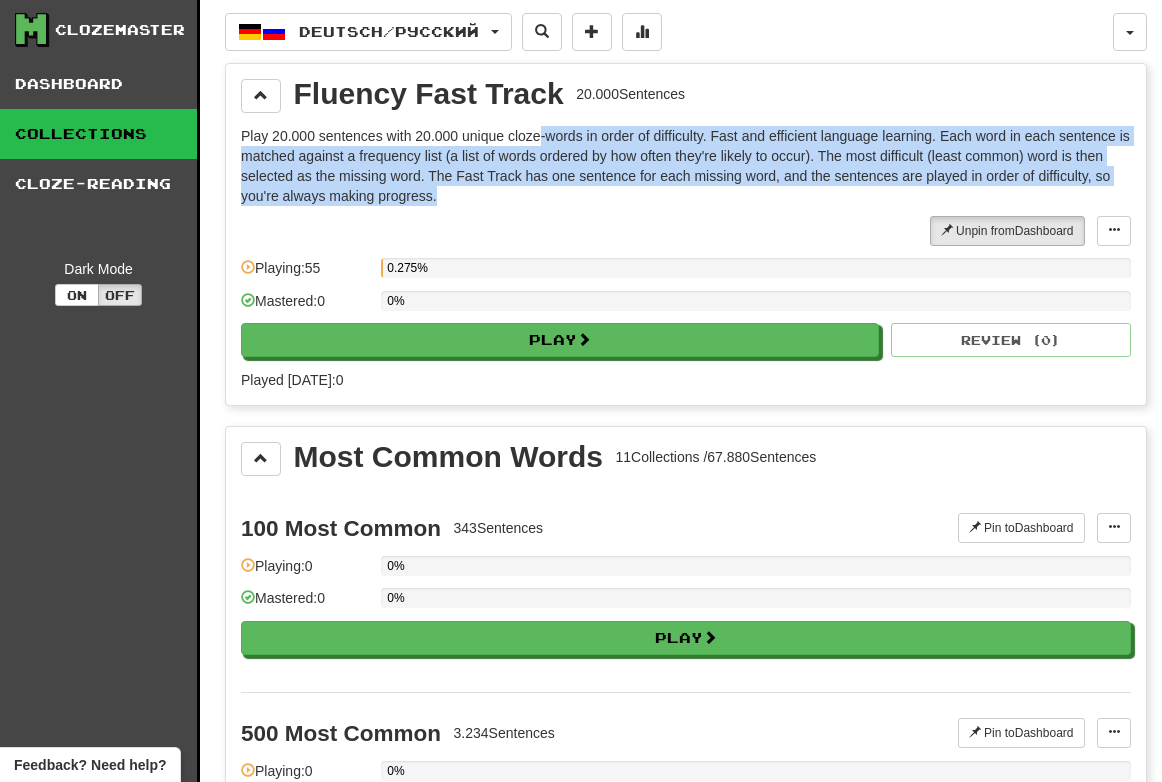 click on "Play 20.000 sentences with 20.000 unique cloze-words in order of difficulty. Fast and efficient language learning. Each word in each sentence is matched against a frequency list (a list of words ordered by how often they're likely to occur). The most difficult (least common) word is then selected as the missing word. The Fast Track has one sentence for each missing word, and the sentences are played in order of difficulty, so you're always making progress." at bounding box center [686, 166] 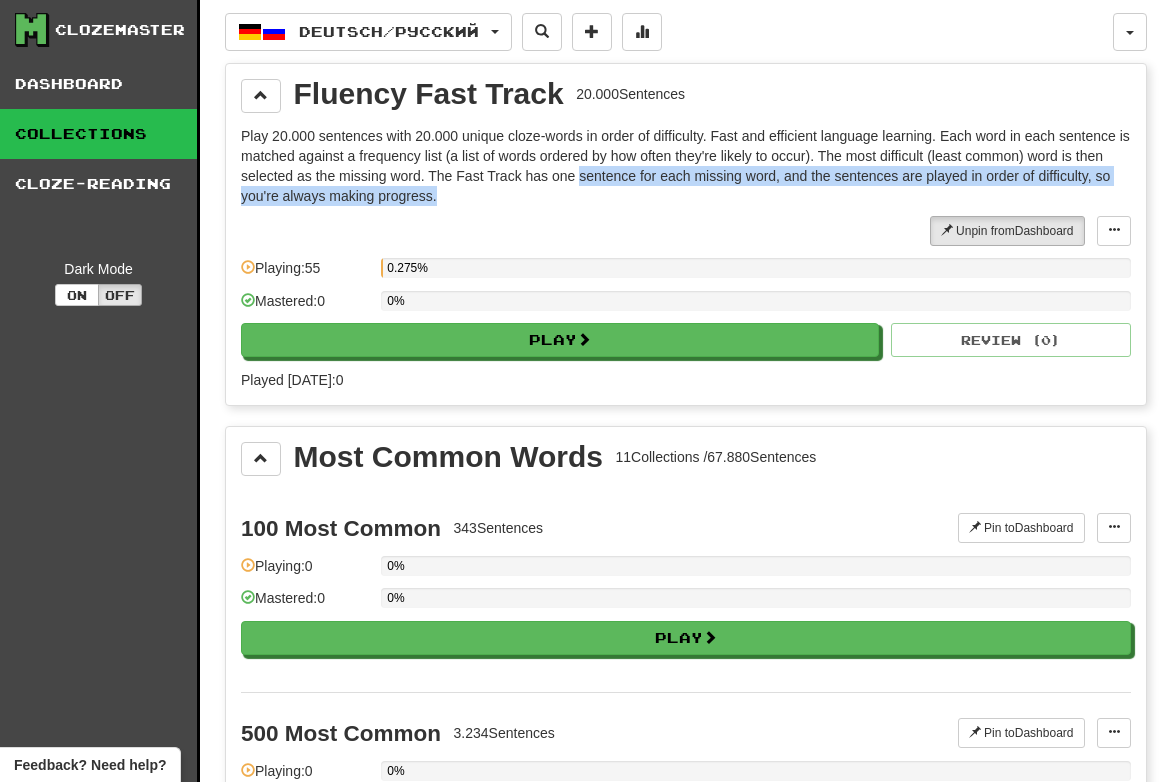 click on "Play 20.000 sentences with 20.000 unique cloze-words in order of difficulty. Fast and efficient language learning. Each word in each sentence is matched against a frequency list (a list of words ordered by how often they're likely to occur). The most difficult (least common) word is then selected as the missing word. The Fast Track has one sentence for each missing word, and the sentences are played in order of difficulty, so you're always making progress." at bounding box center [686, 166] 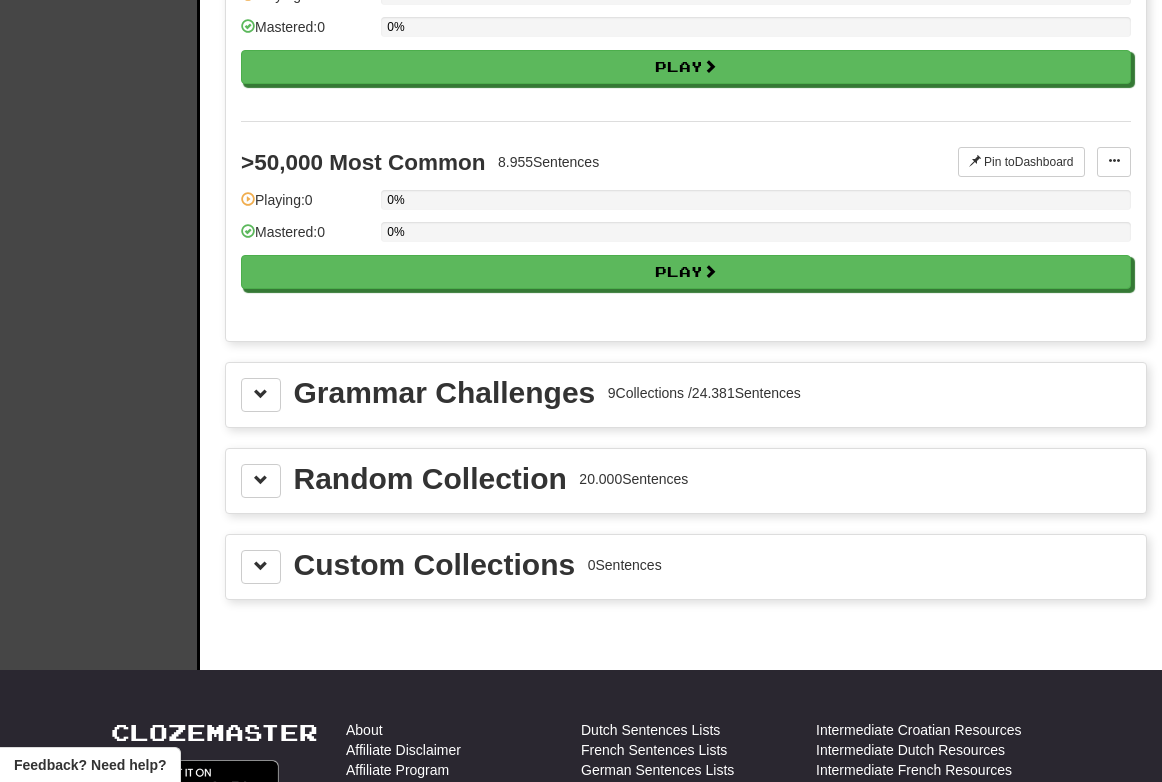 scroll, scrollTop: 2670, scrollLeft: 0, axis: vertical 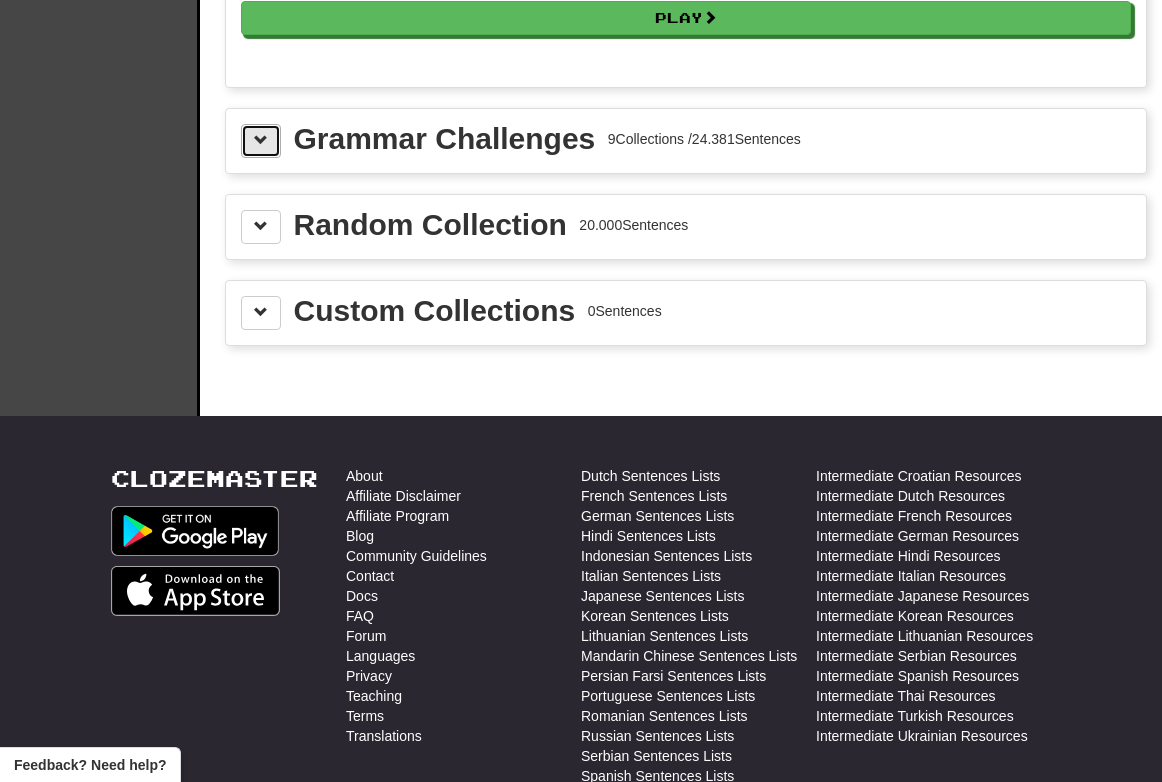 click at bounding box center (261, 141) 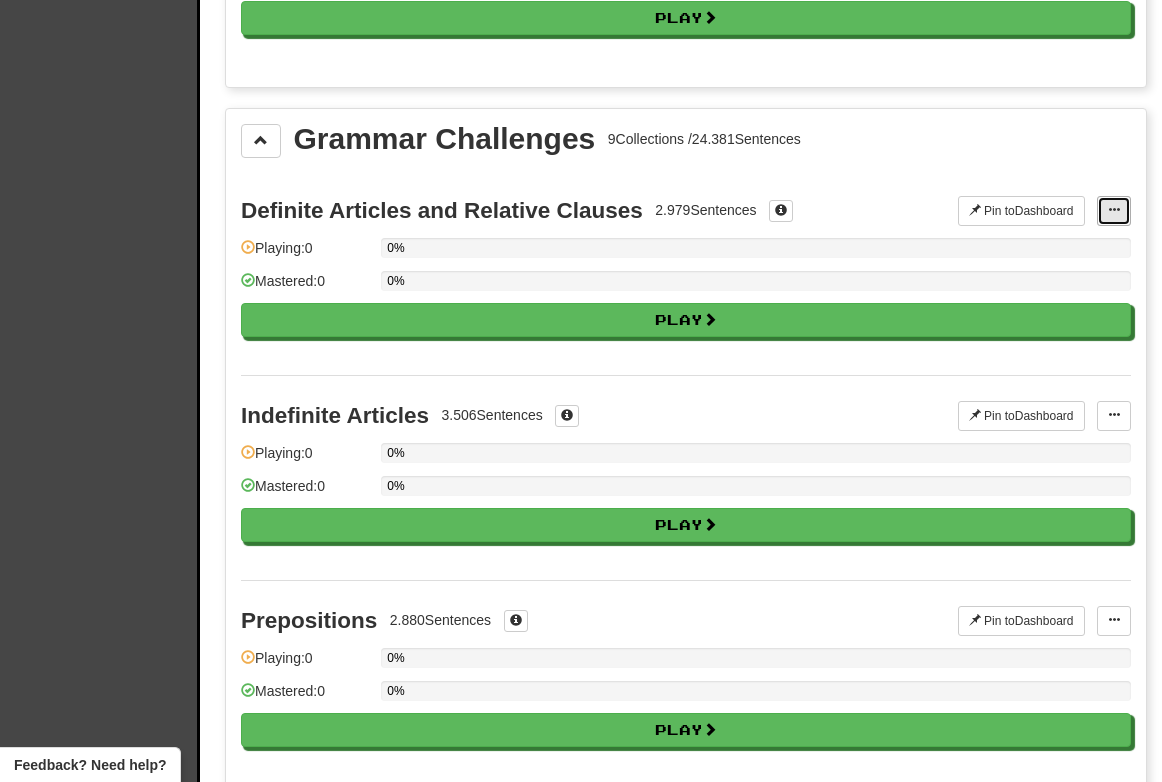 click at bounding box center [1114, 211] 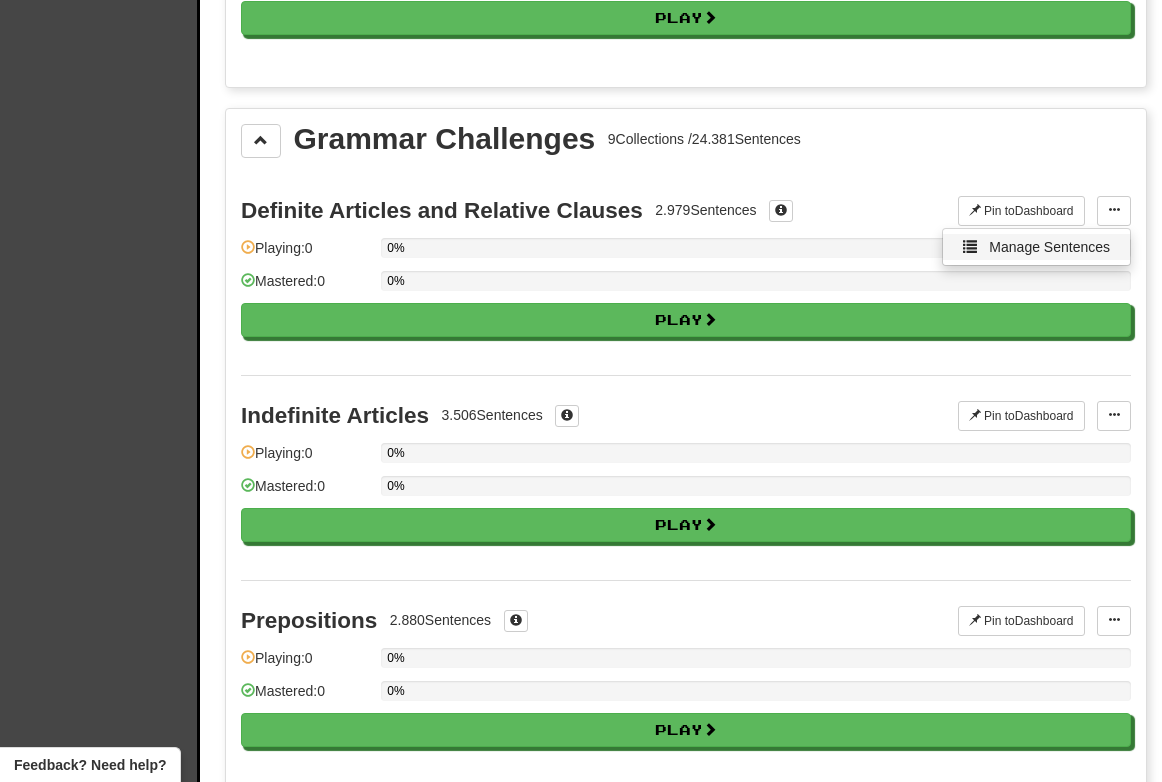 click on "Manage Sentences" at bounding box center [1049, 247] 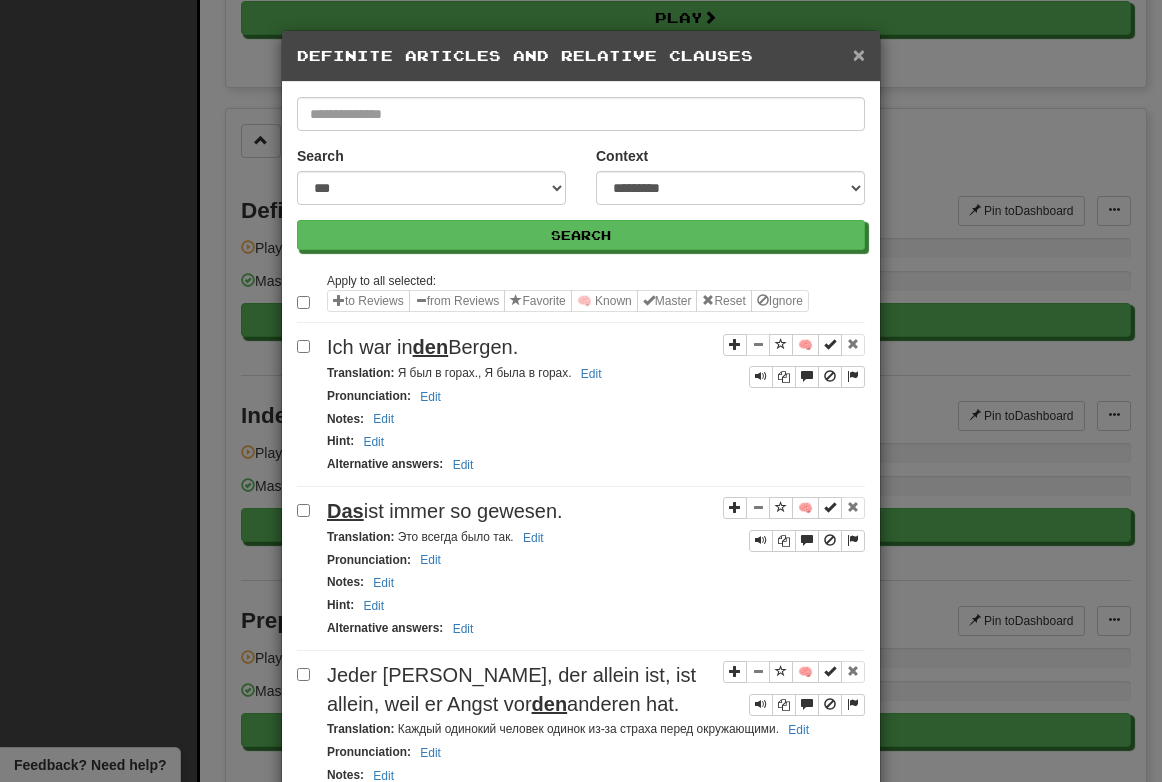 click on "×" at bounding box center (859, 54) 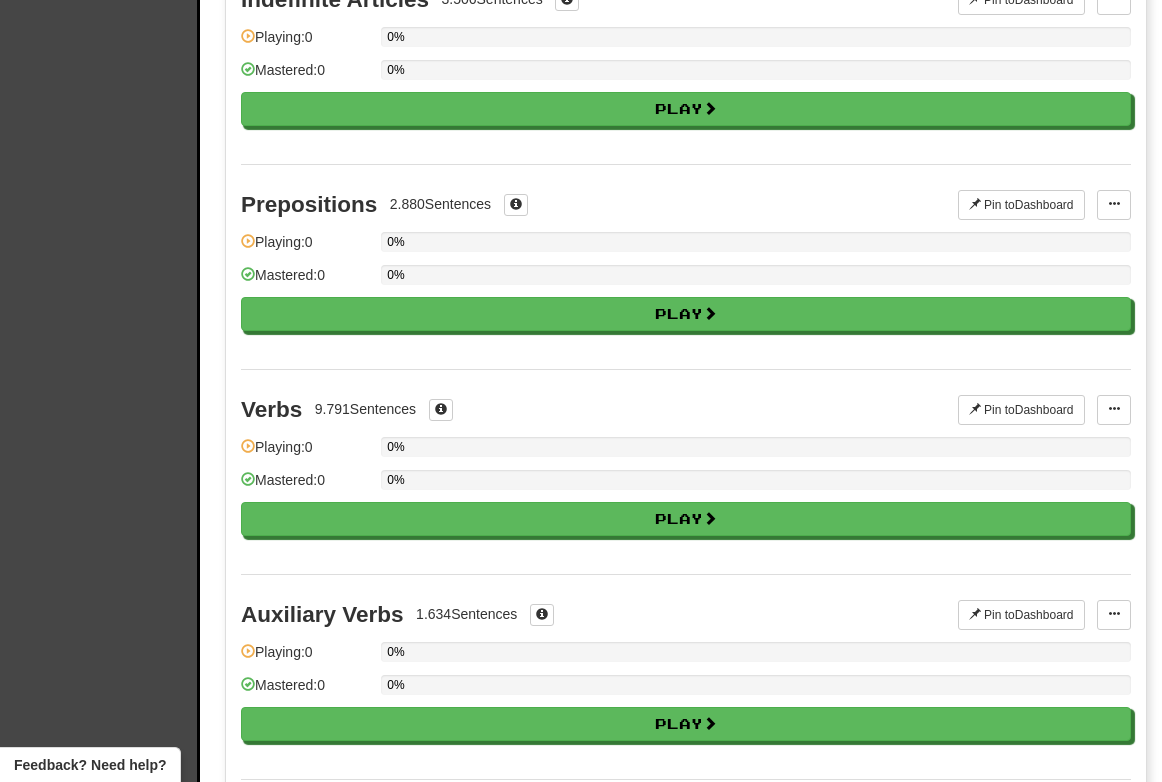 scroll, scrollTop: 3869, scrollLeft: 0, axis: vertical 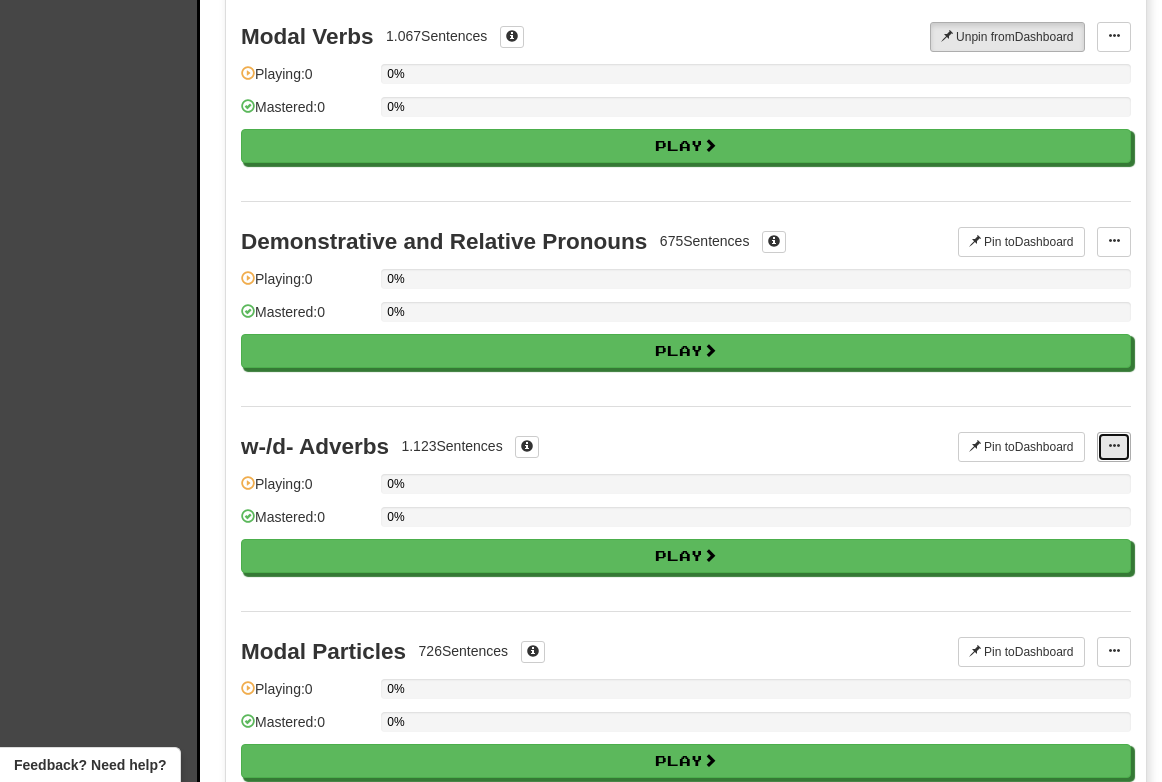 click at bounding box center (1114, 447) 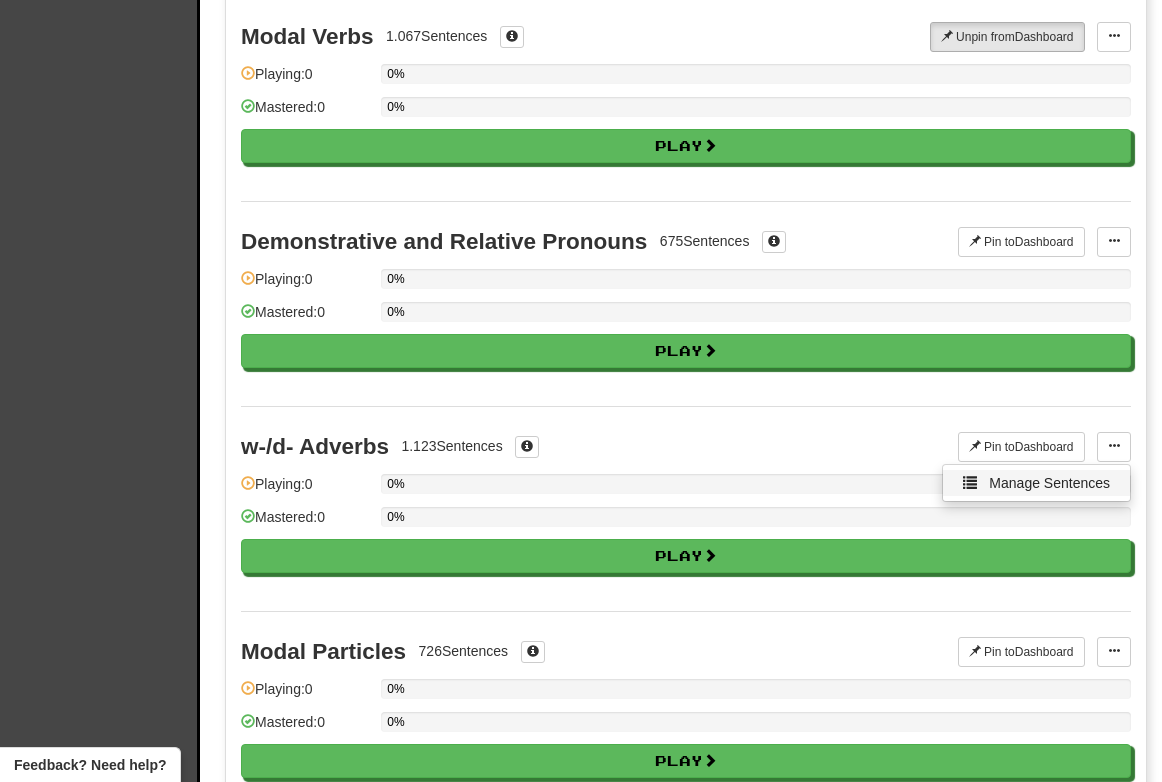 click on "Manage Sentences" at bounding box center [1049, 483] 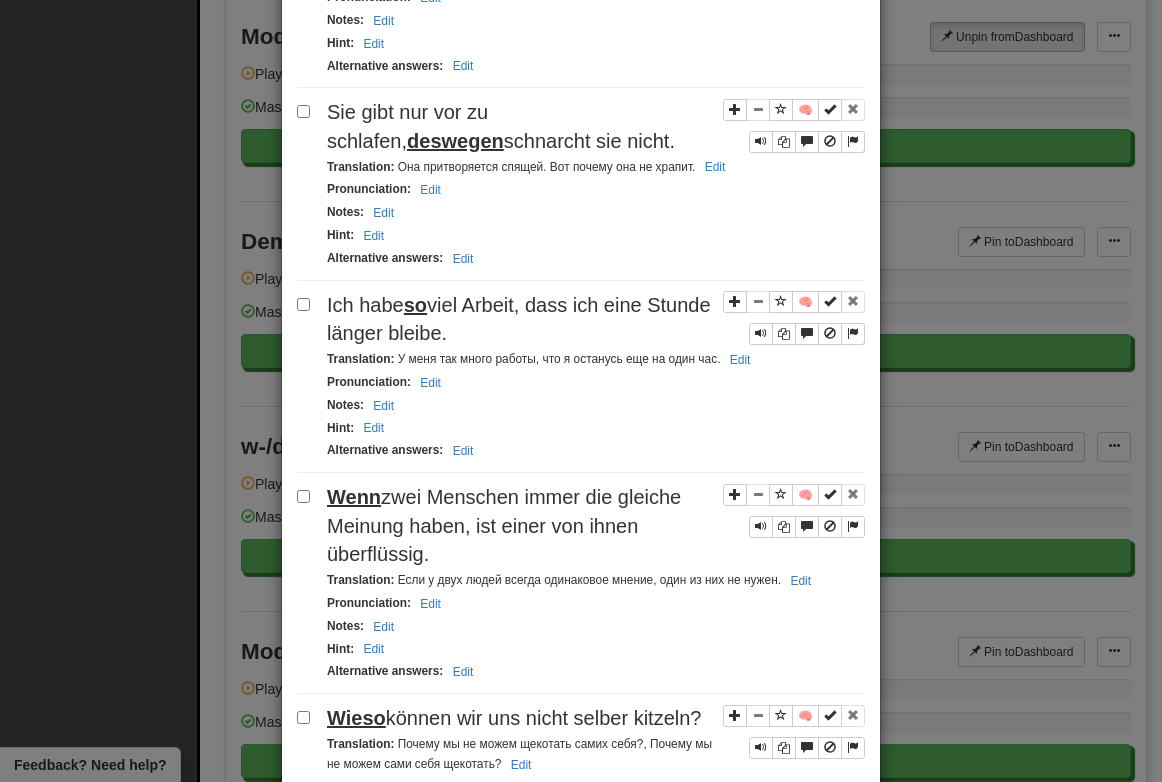 scroll, scrollTop: 1277, scrollLeft: 0, axis: vertical 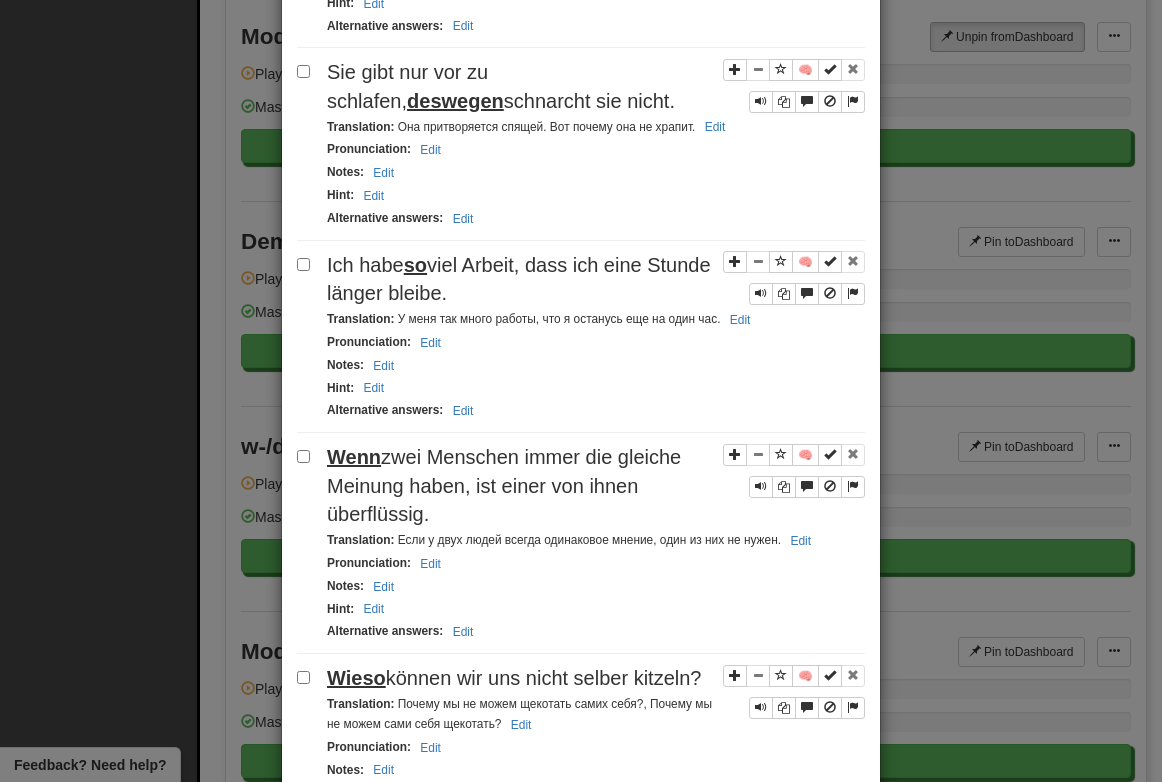 click on "**********" at bounding box center [581, 391] 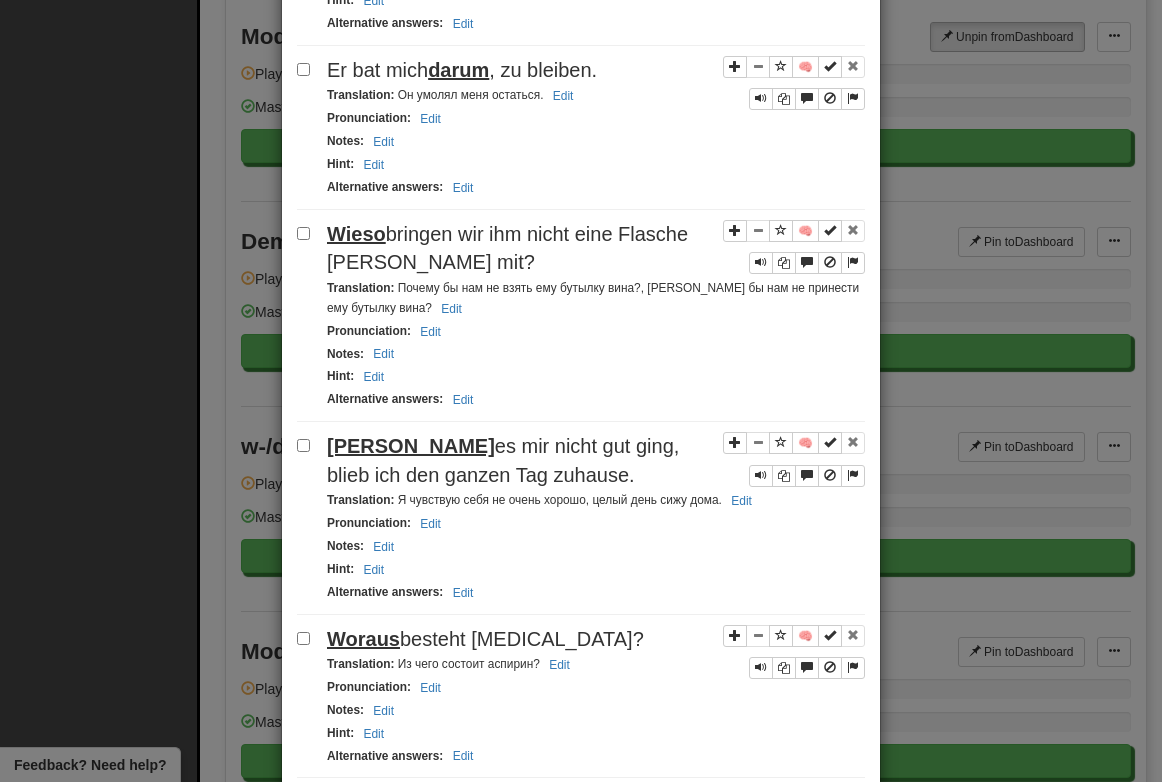 scroll, scrollTop: 3477, scrollLeft: 0, axis: vertical 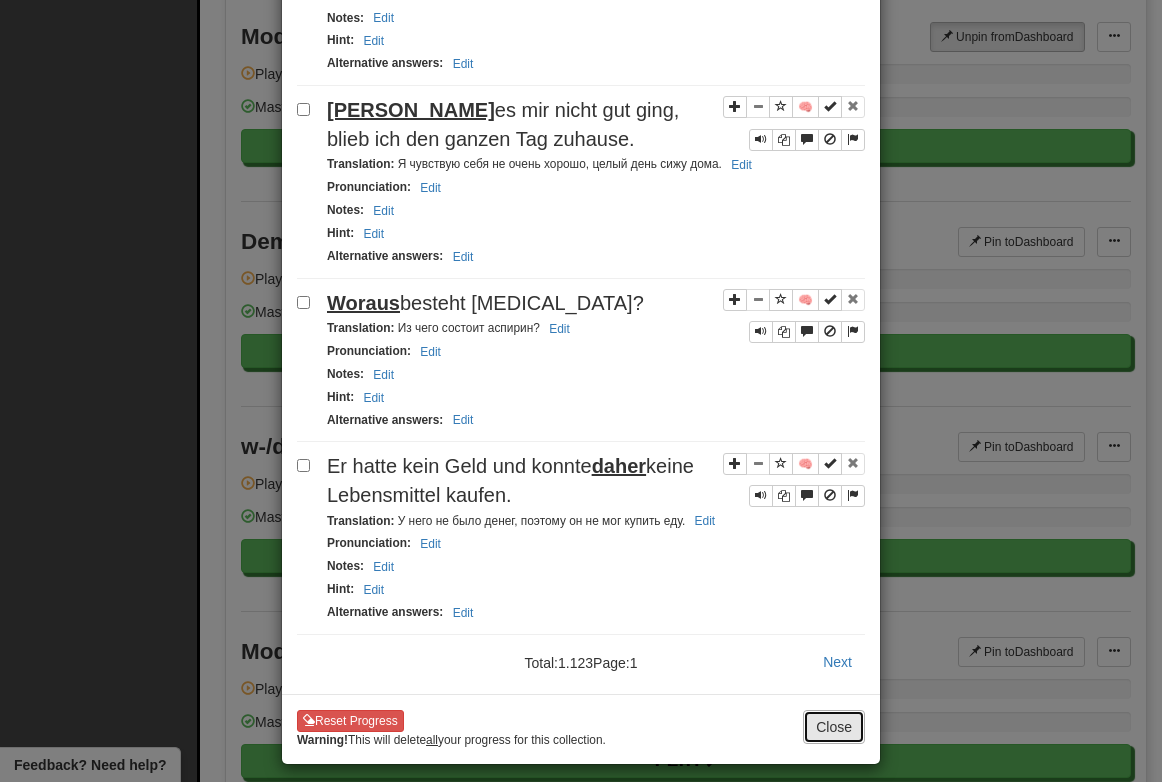 click on "Close" at bounding box center (834, 727) 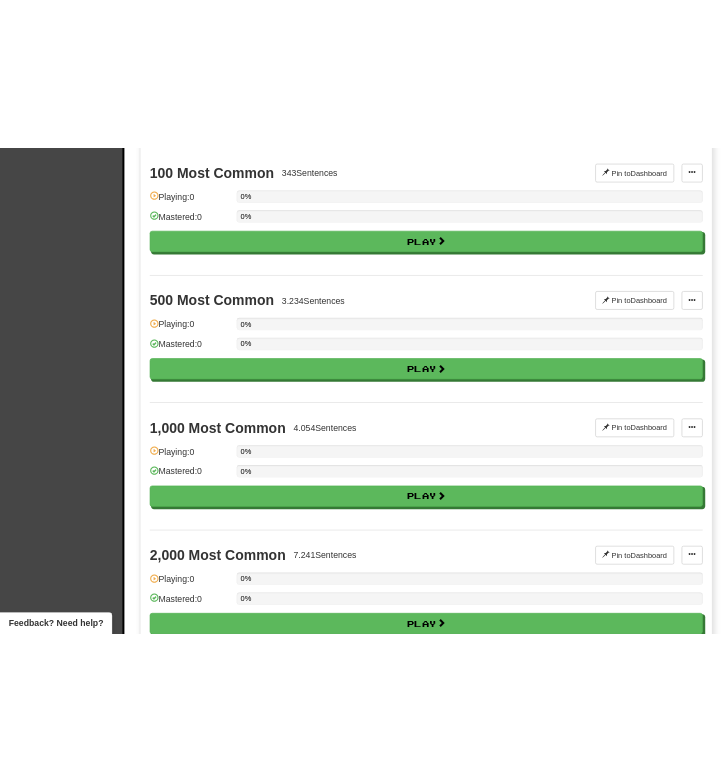 scroll, scrollTop: 395, scrollLeft: 0, axis: vertical 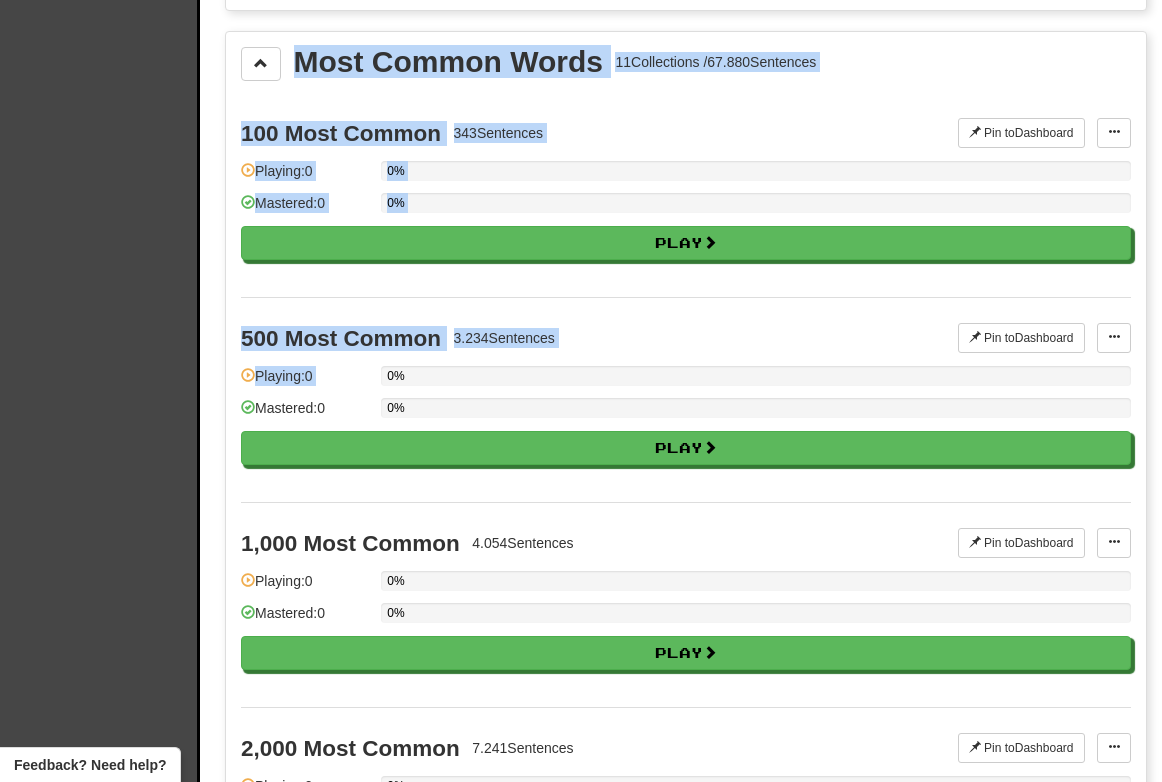 drag, startPoint x: 1160, startPoint y: 336, endPoint x: 1005, endPoint y: 359, distance: 156.69716 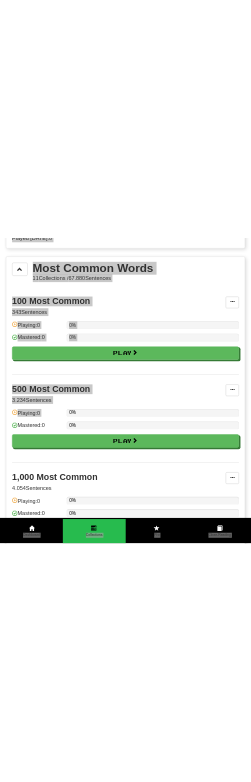 scroll, scrollTop: 627, scrollLeft: 0, axis: vertical 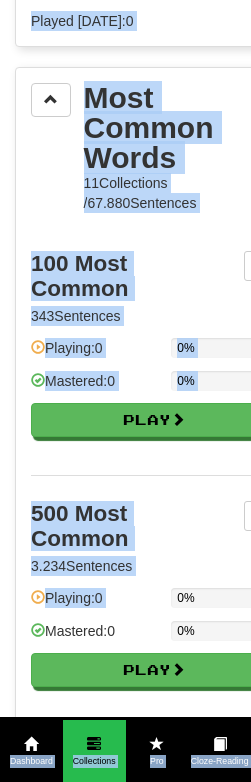 click on "Most Common Words 11  Collections /  67.880  Sentences" at bounding box center [154, 148] 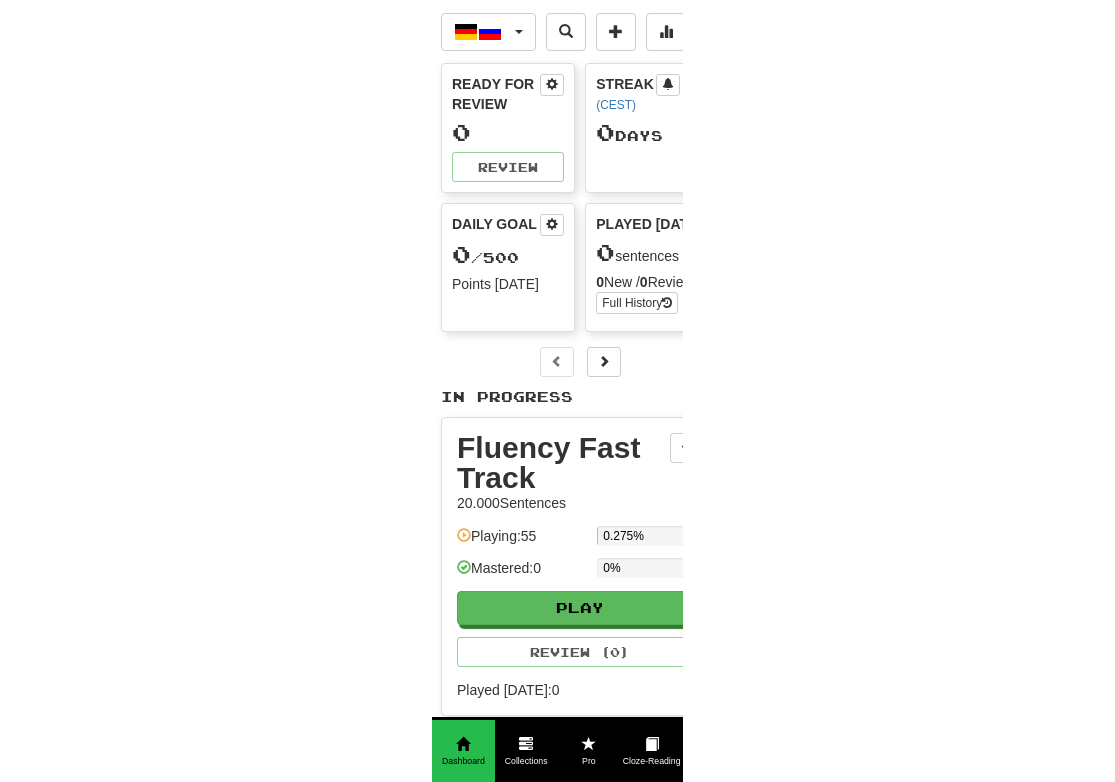 scroll, scrollTop: 0, scrollLeft: 0, axis: both 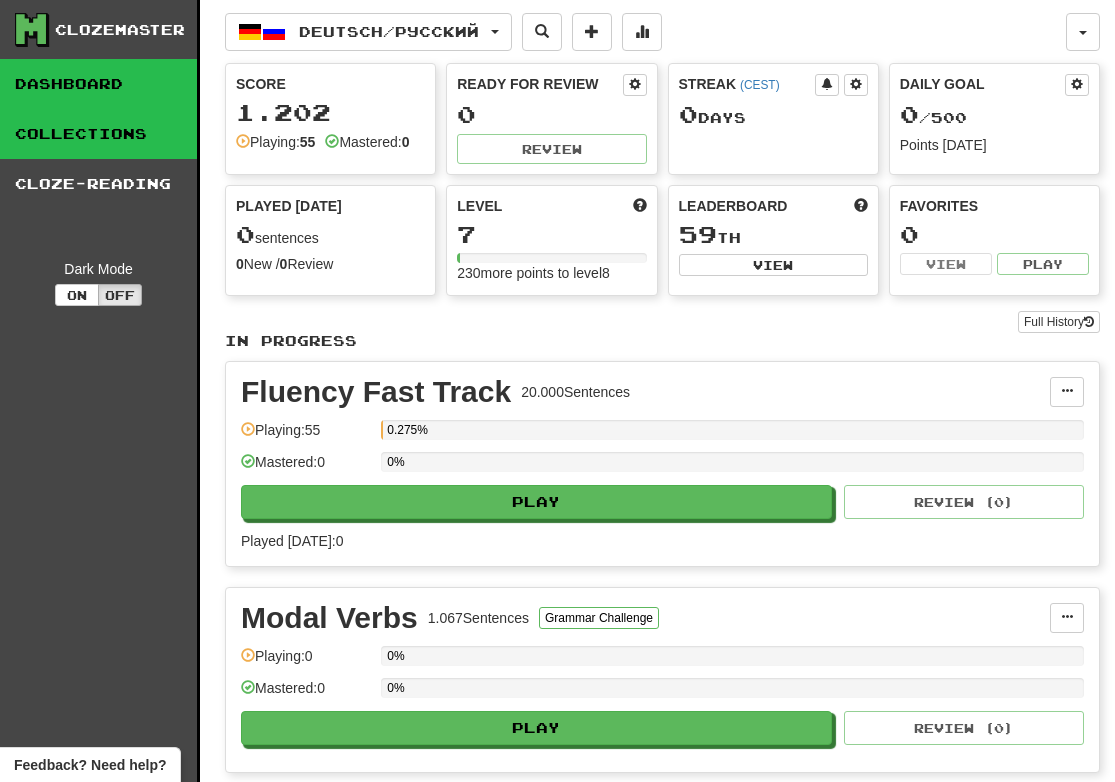 click on "Collections" at bounding box center (98, 134) 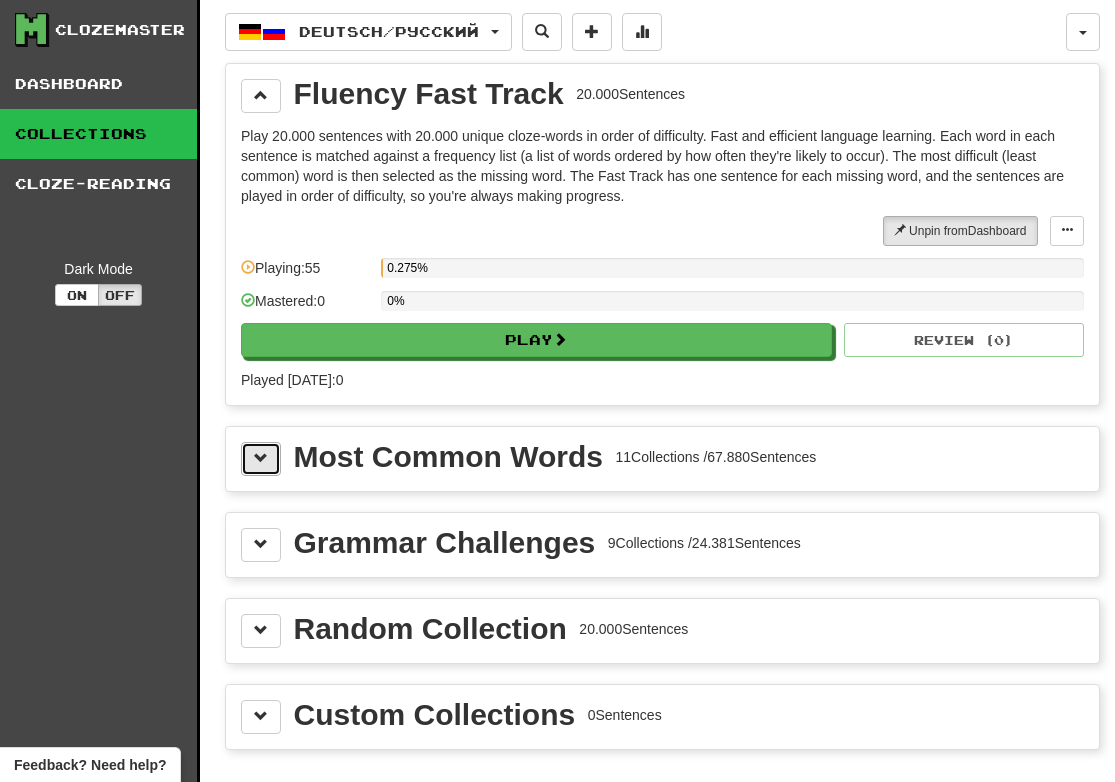 click at bounding box center (261, 459) 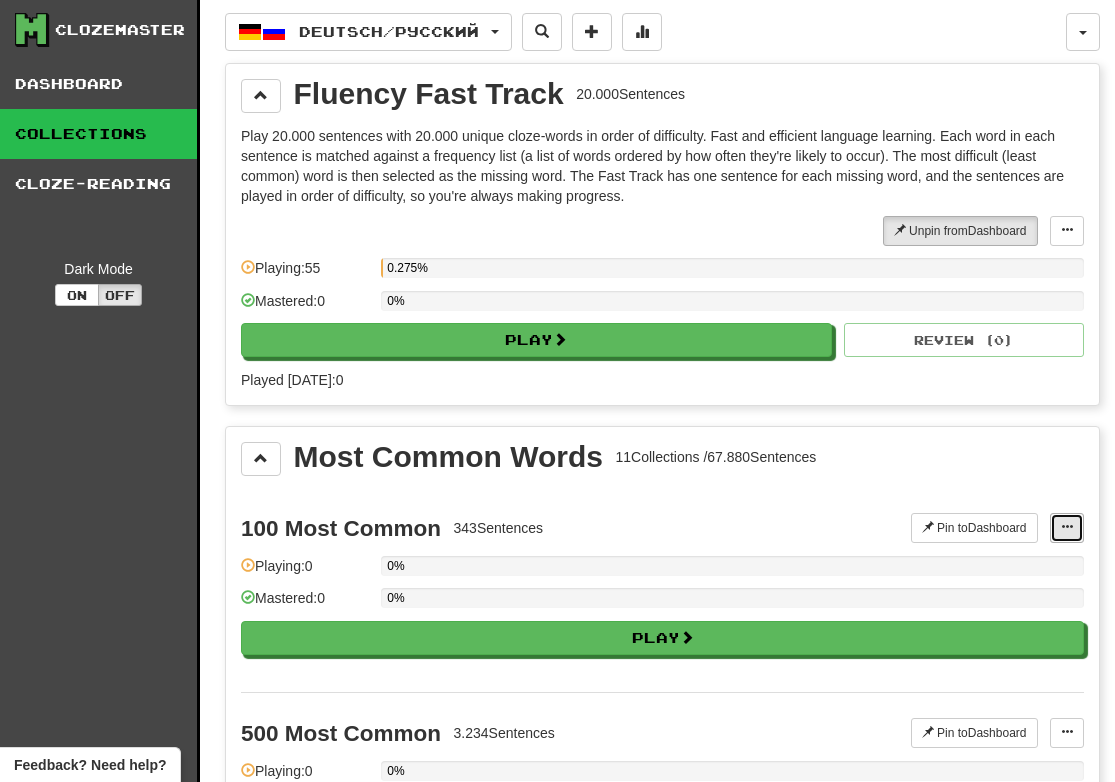 click at bounding box center [1067, 528] 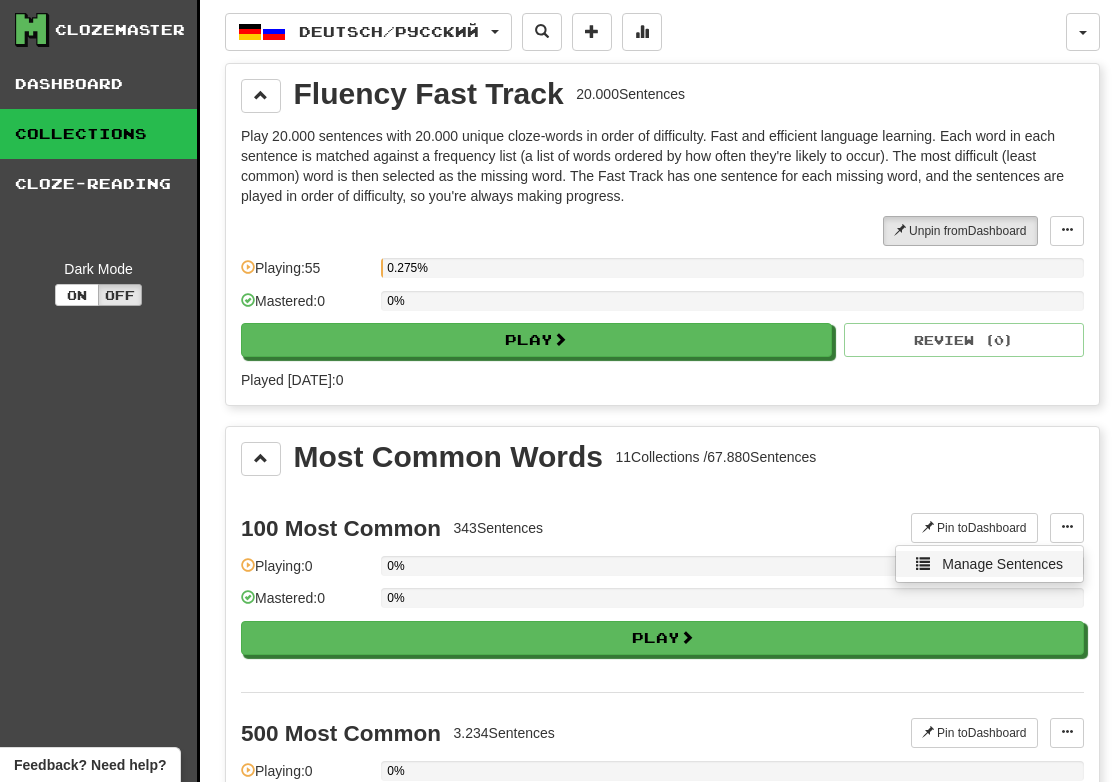 click on "Manage Sentences" at bounding box center [1002, 564] 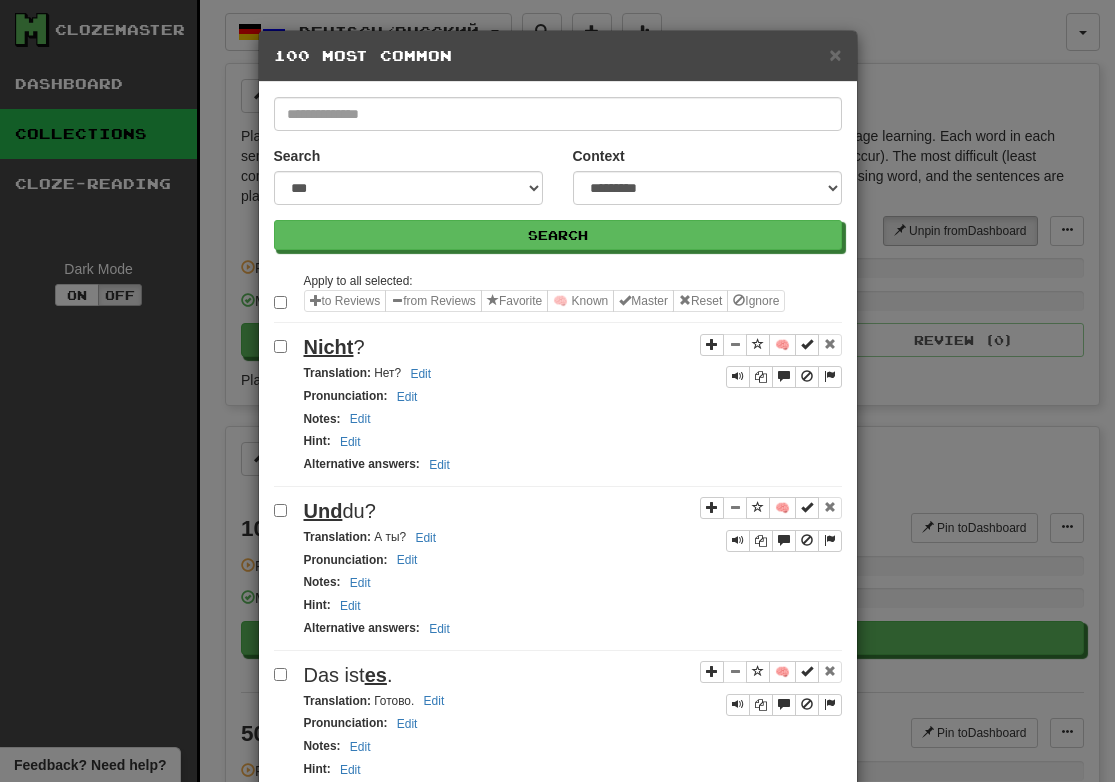 click on "× 100 Most Common" at bounding box center (558, 56) 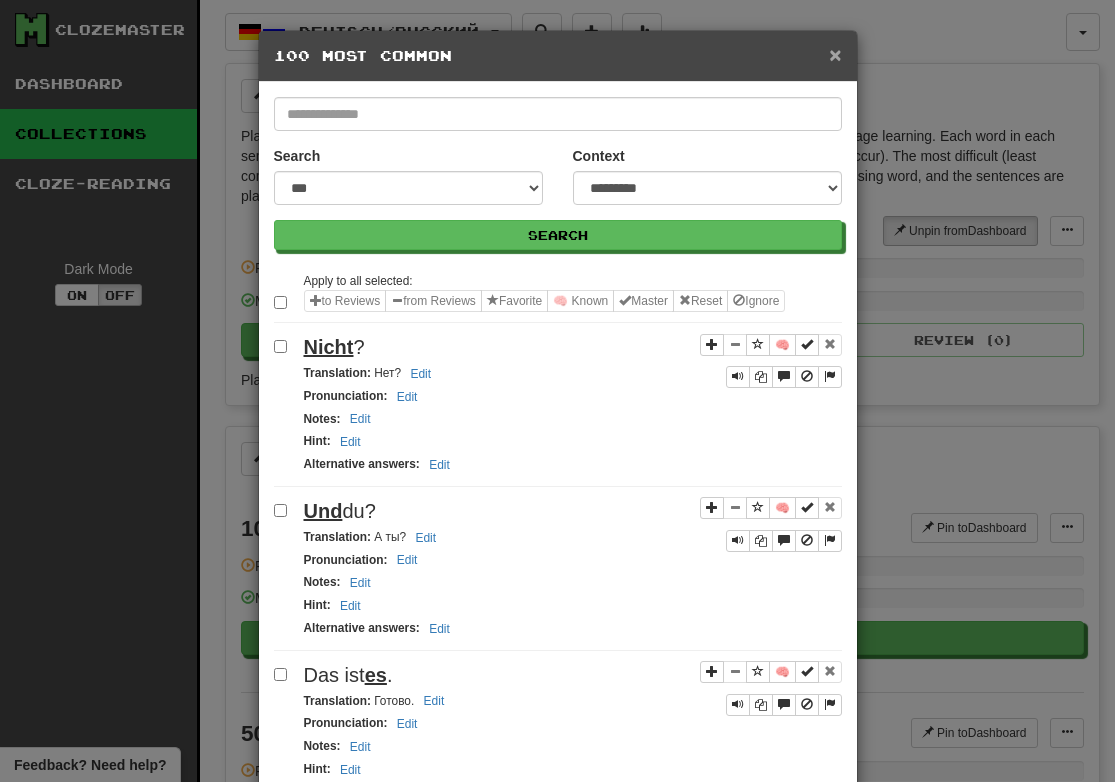 click on "×" at bounding box center (835, 54) 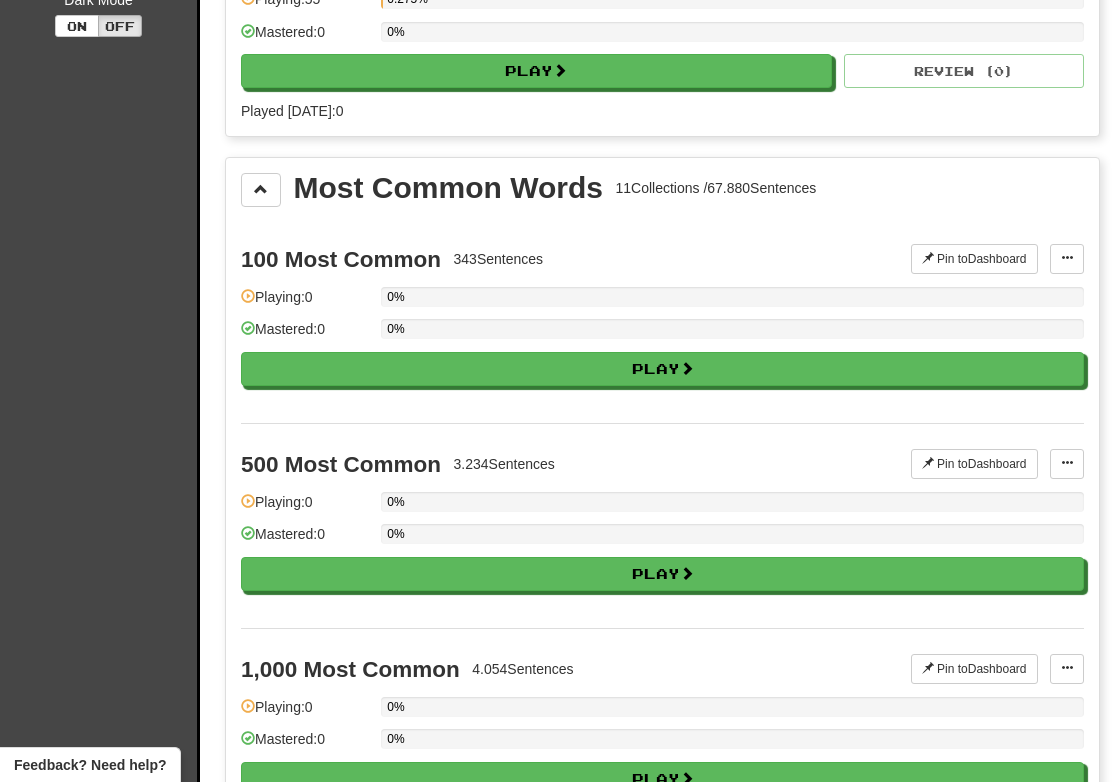 scroll, scrollTop: 281, scrollLeft: 0, axis: vertical 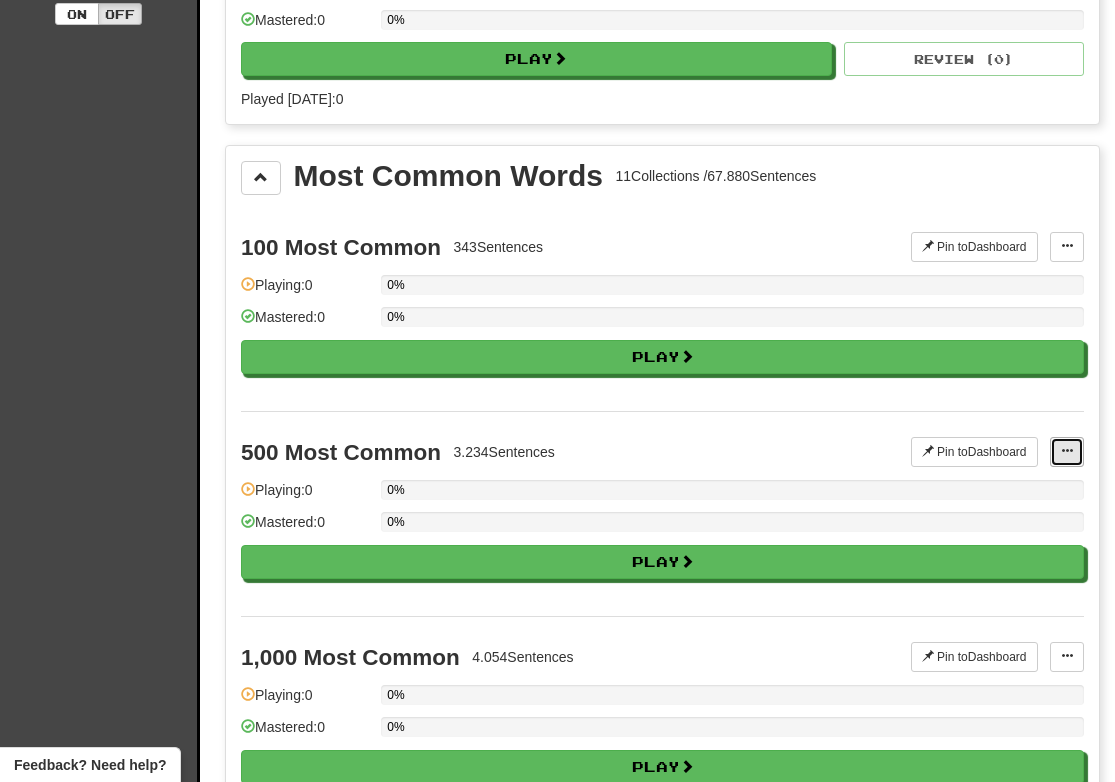 click at bounding box center [1067, 452] 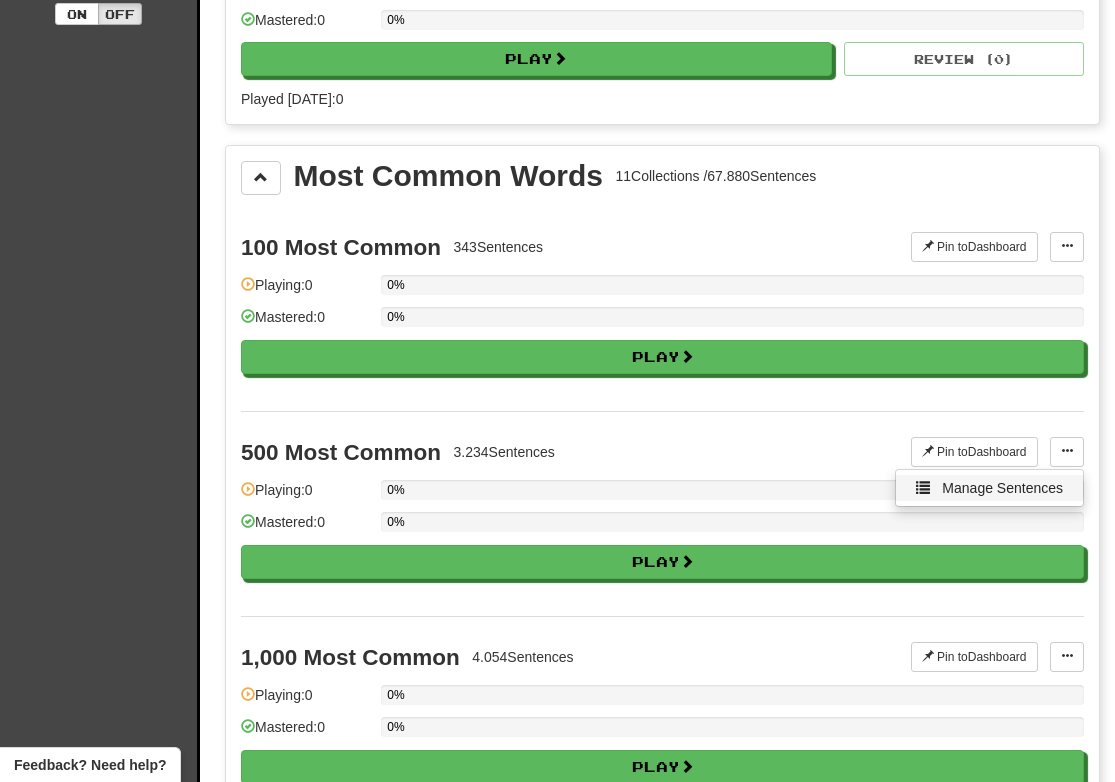 click on "Manage Sentences" at bounding box center (989, 488) 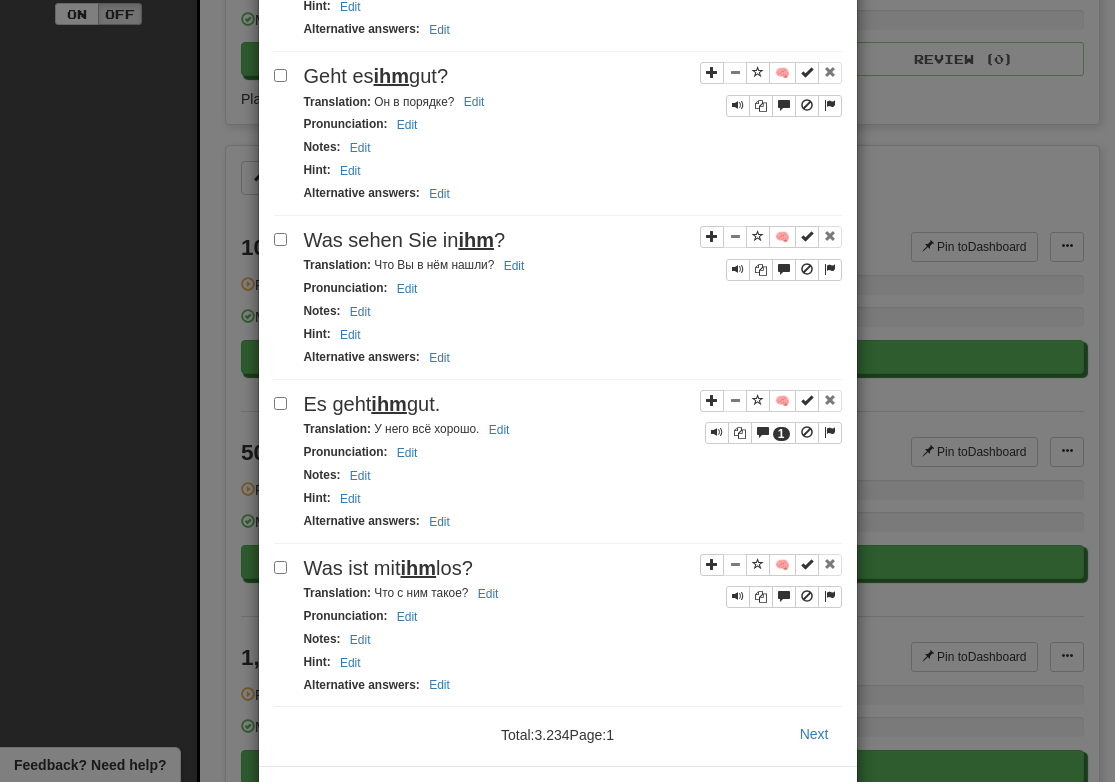 scroll, scrollTop: 2985, scrollLeft: 0, axis: vertical 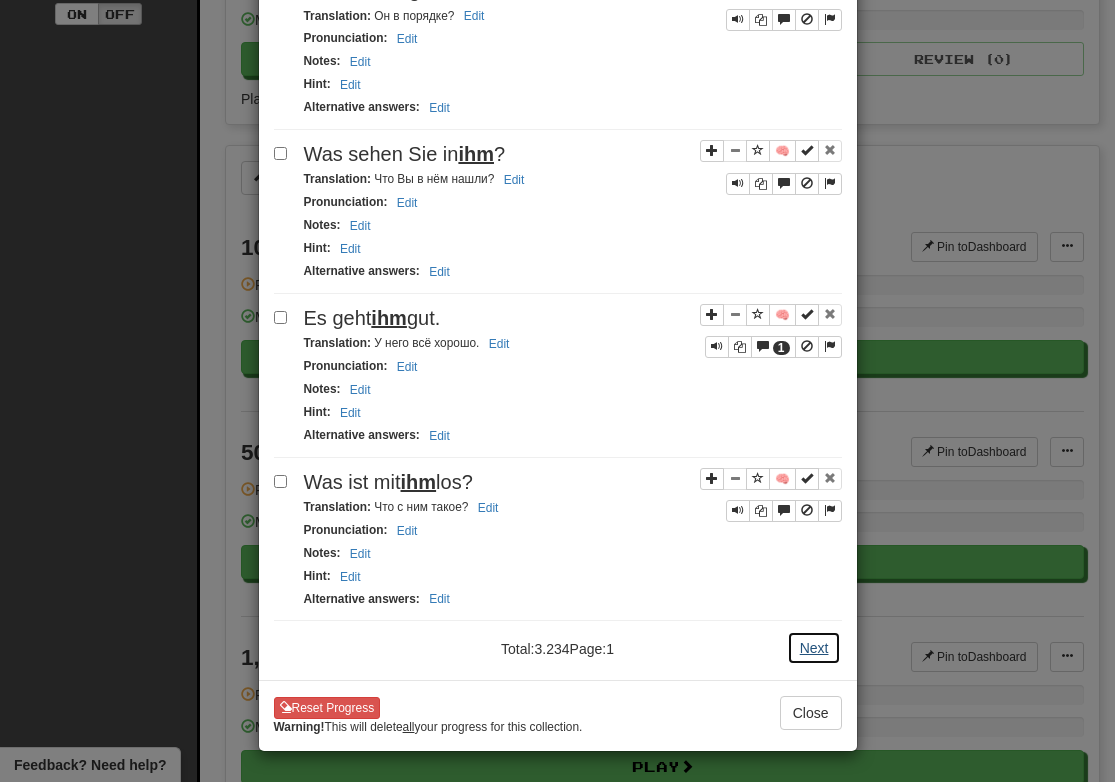 click on "Next" at bounding box center (814, 648) 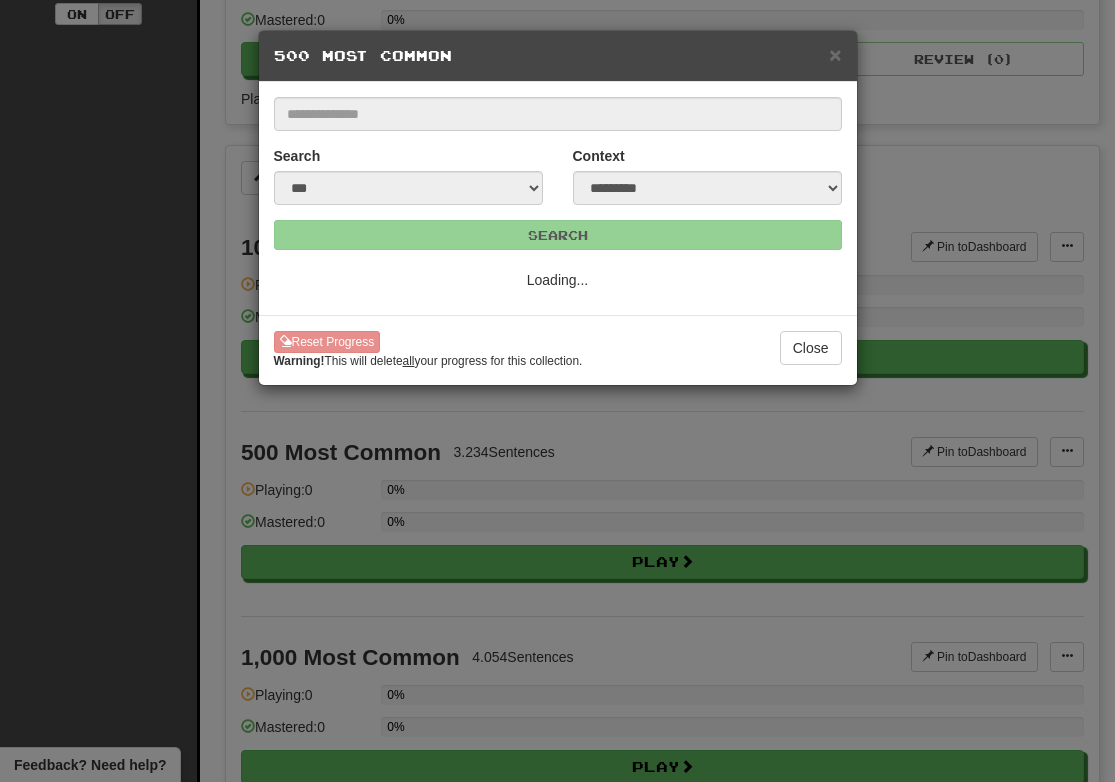 scroll, scrollTop: 0, scrollLeft: 0, axis: both 